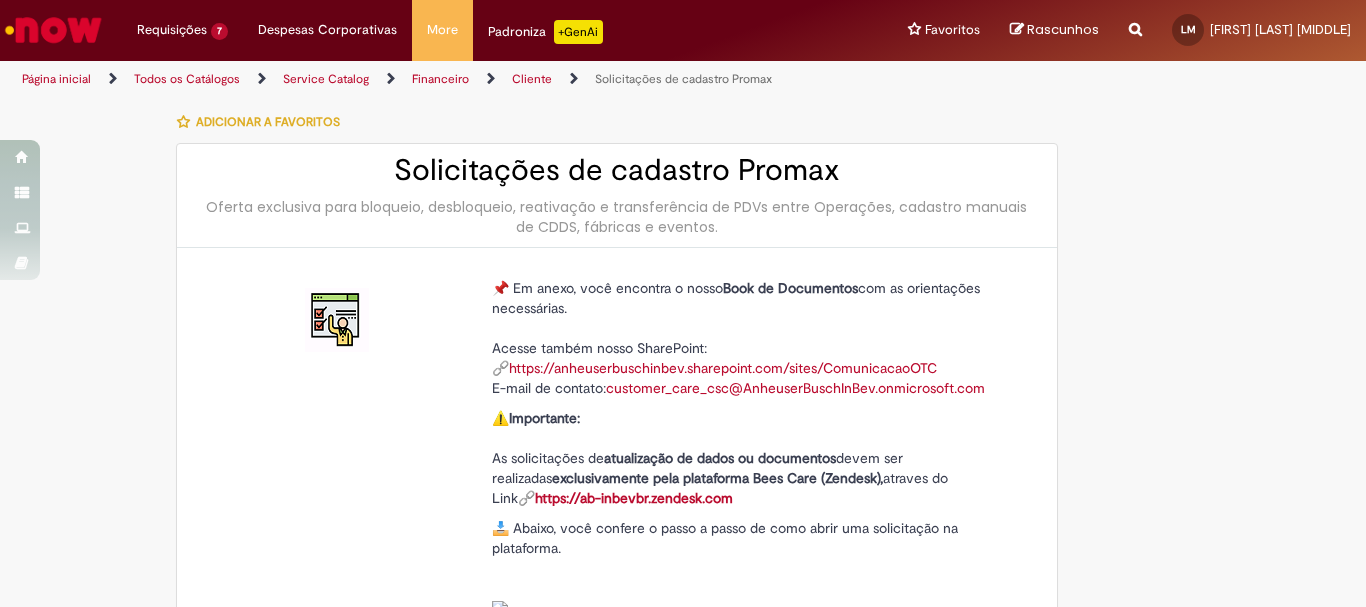 select on "**********" 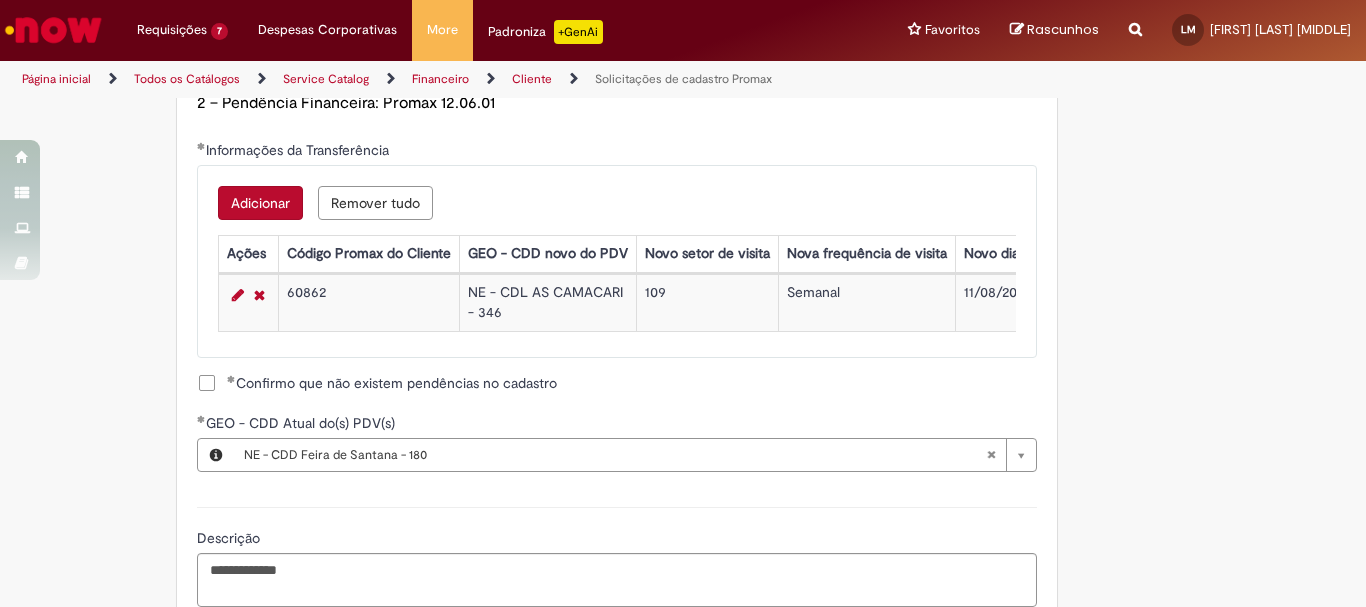 scroll, scrollTop: 1586, scrollLeft: 0, axis: vertical 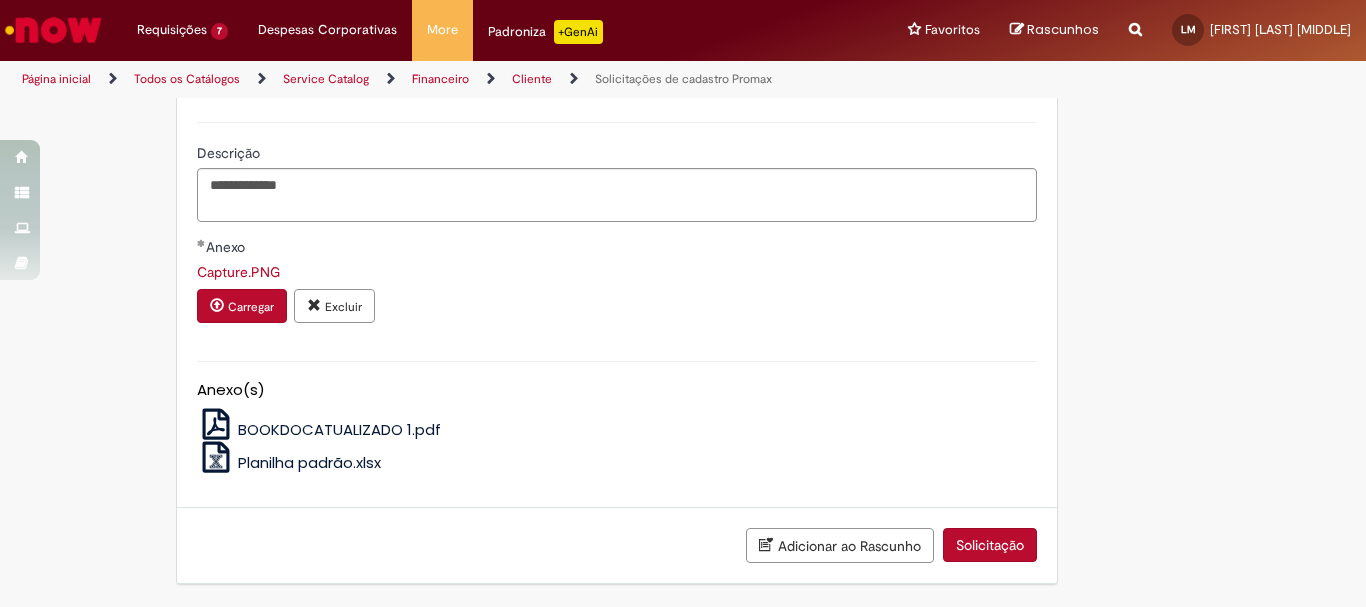 click on "Solicitação" at bounding box center [990, 545] 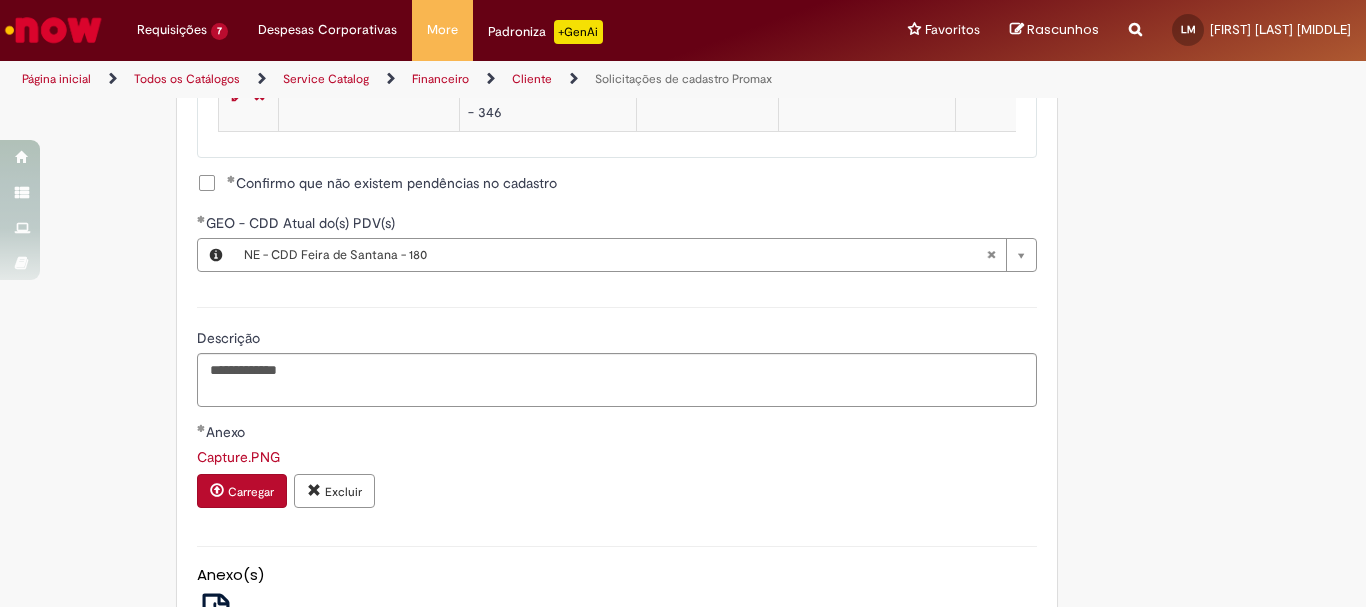 scroll, scrollTop: 1286, scrollLeft: 0, axis: vertical 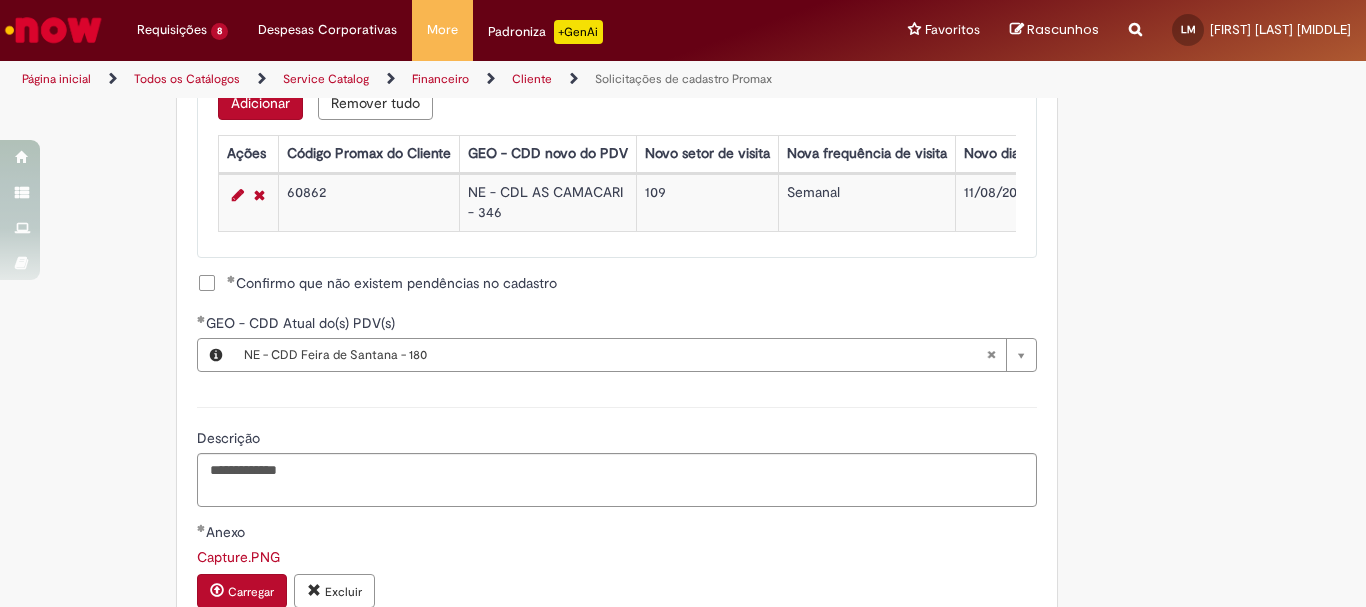 click on "Confirmo que não existem pendências no cadastro" at bounding box center [617, 285] 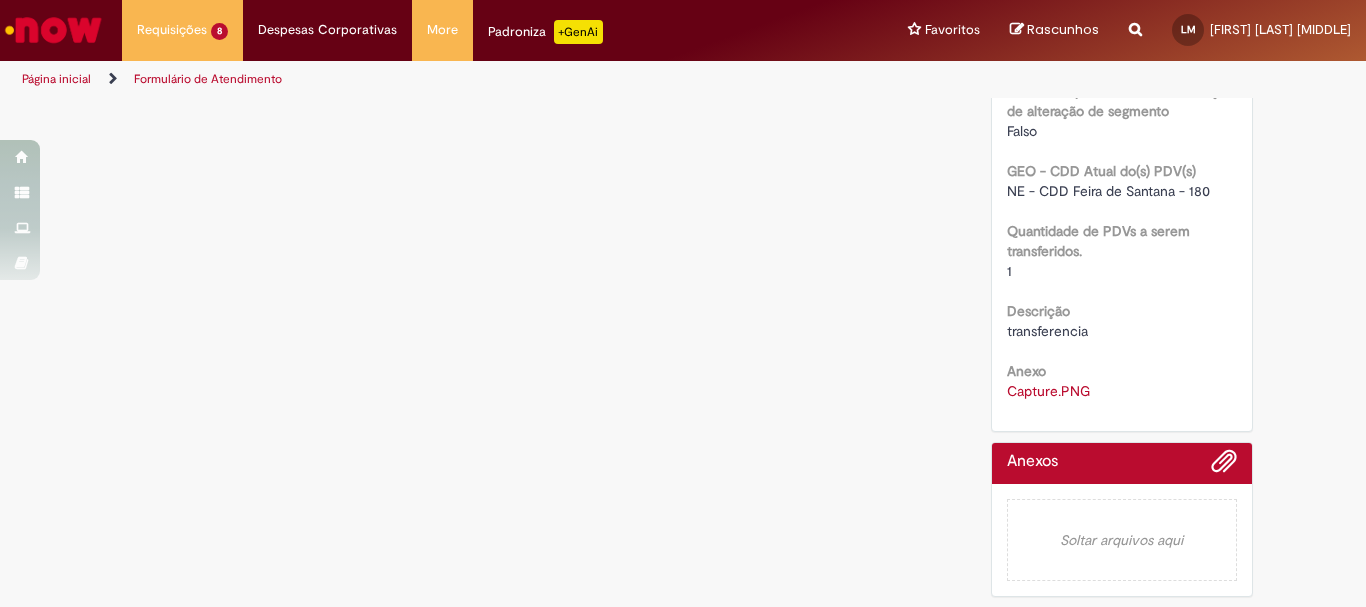 scroll, scrollTop: 0, scrollLeft: 0, axis: both 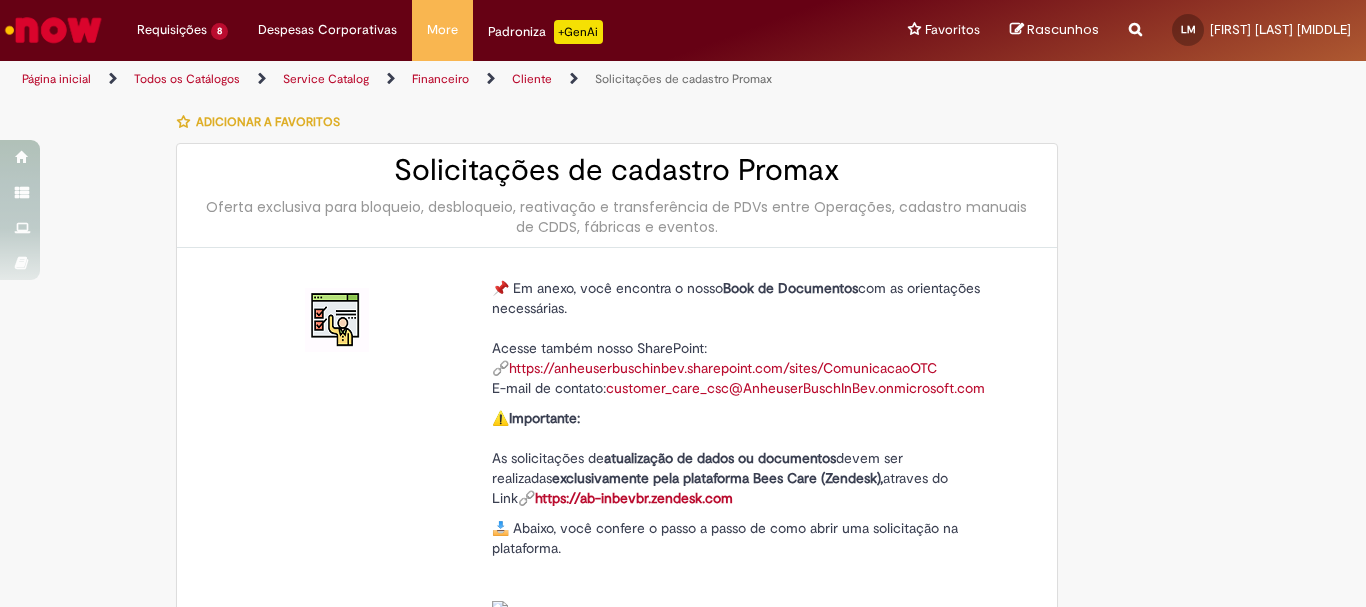 type on "**********" 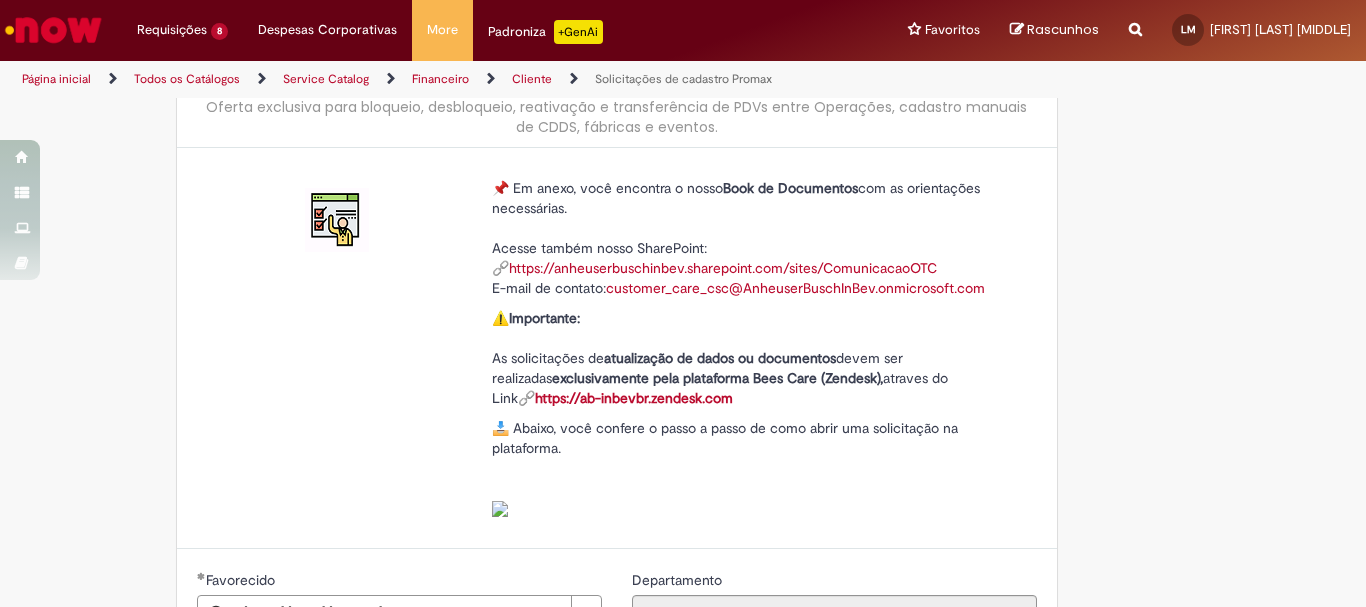 scroll, scrollTop: 400, scrollLeft: 0, axis: vertical 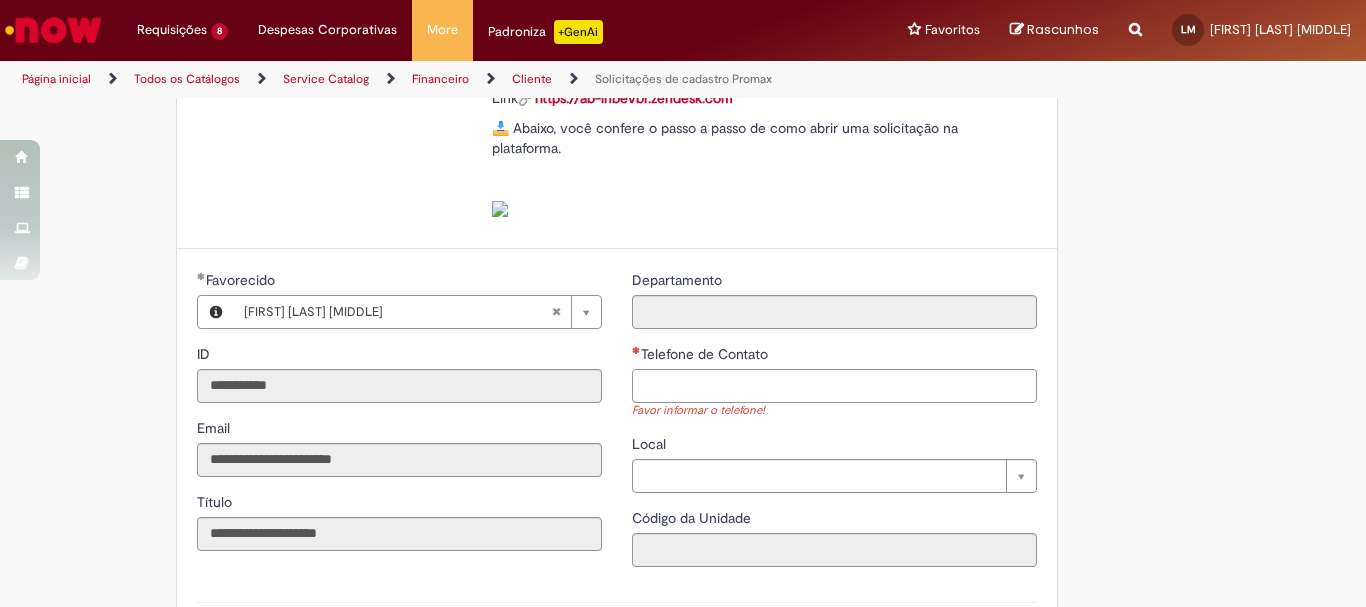 click on "Telefone de Contato" at bounding box center [834, 386] 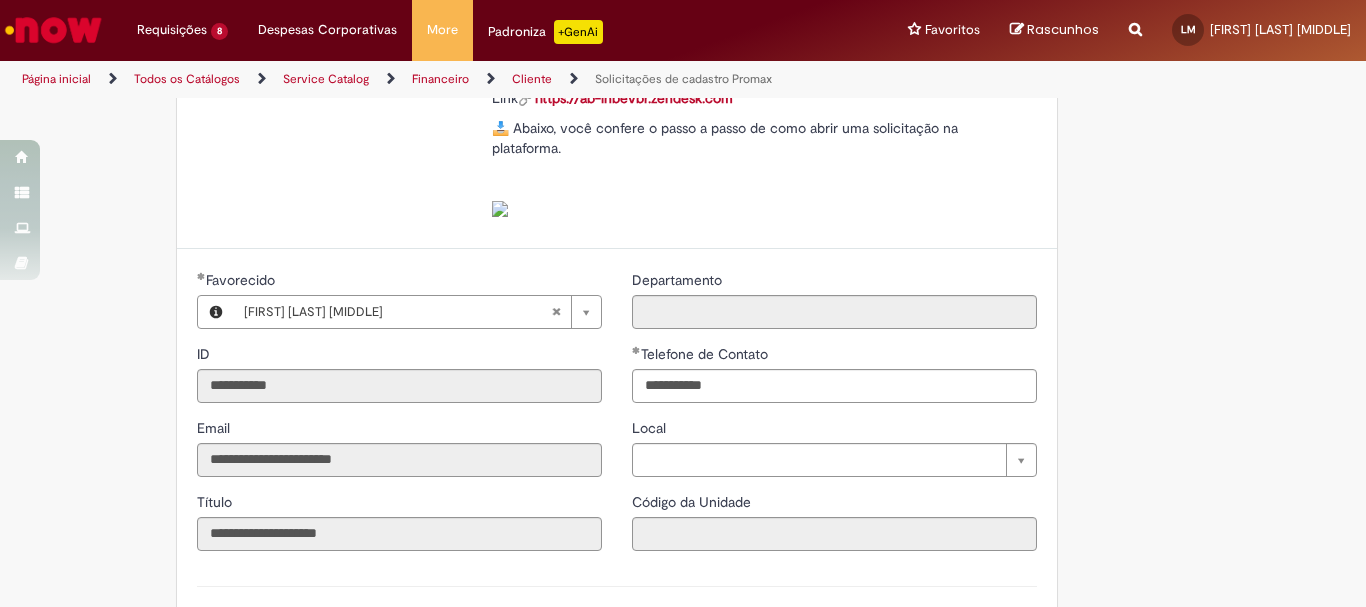type on "**********" 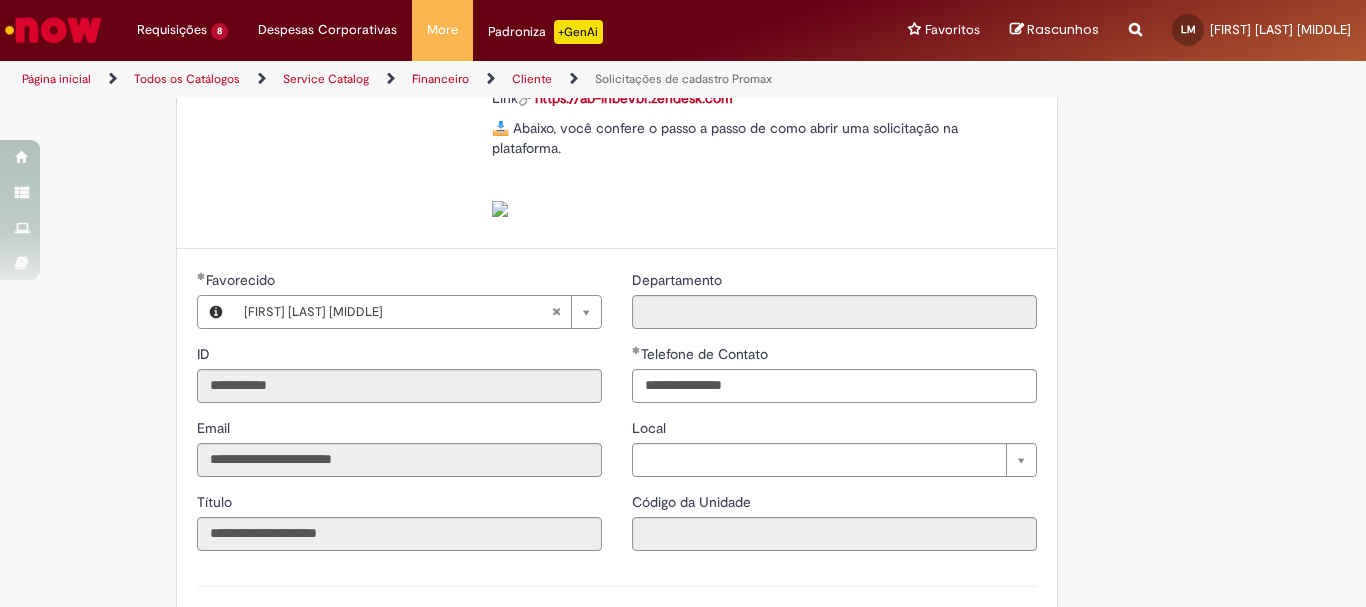 click on "**********" at bounding box center [617, 688] 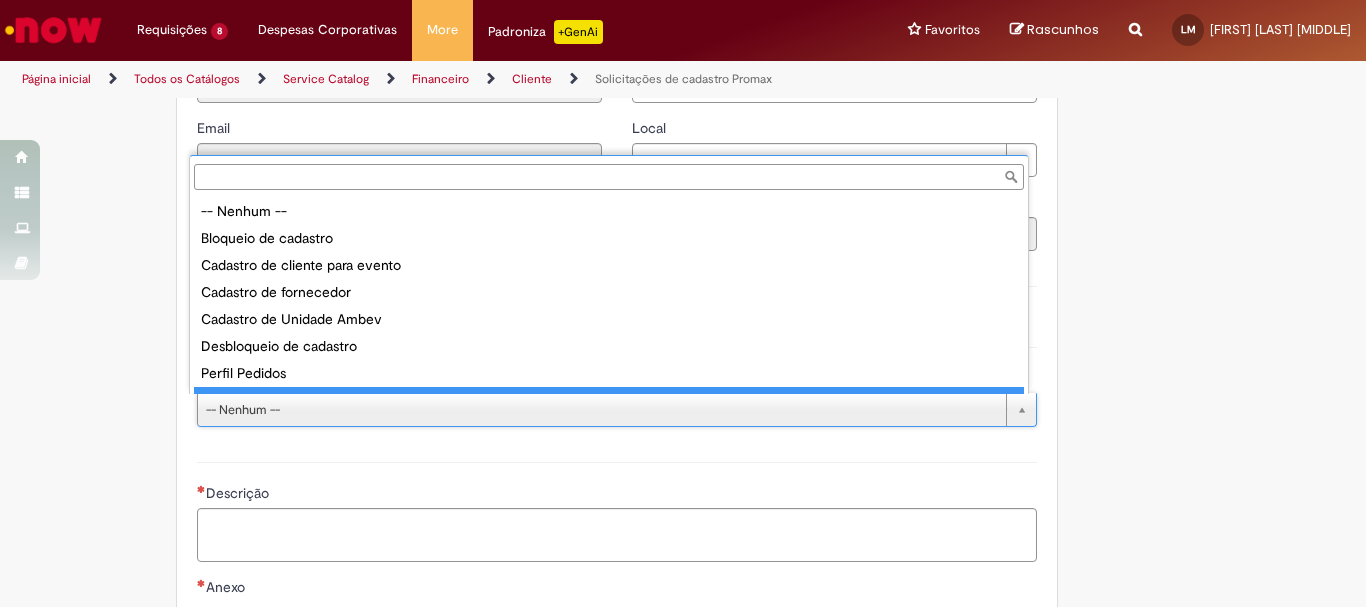scroll, scrollTop: 78, scrollLeft: 0, axis: vertical 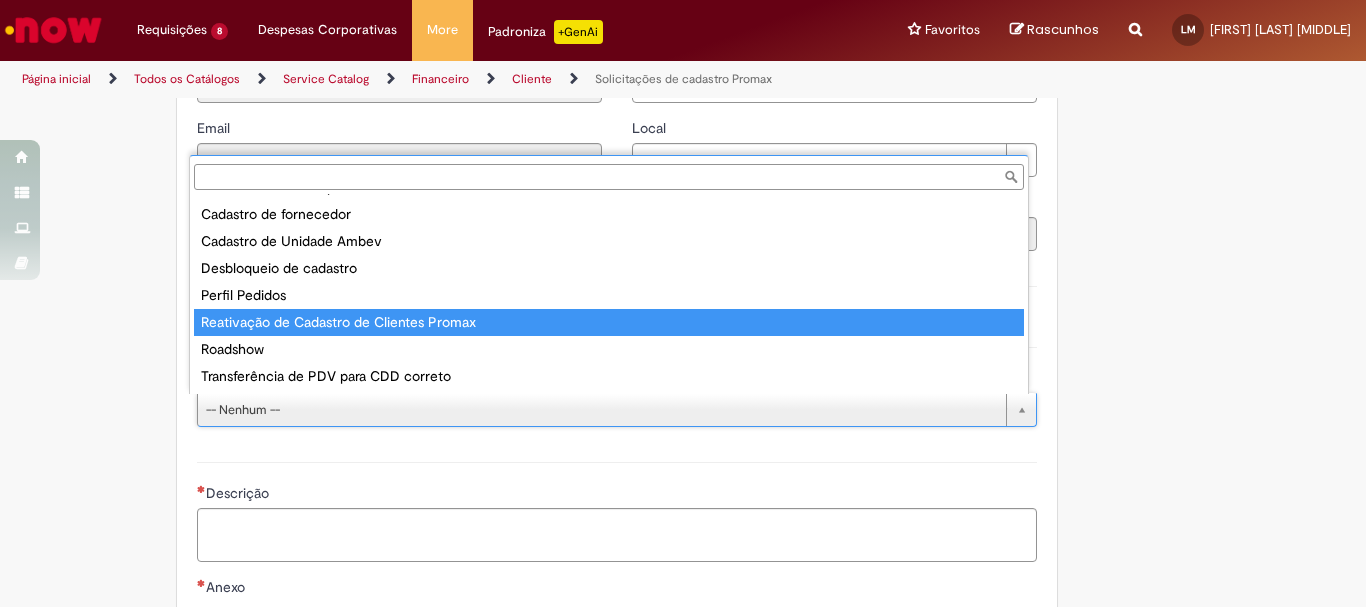 type on "**********" 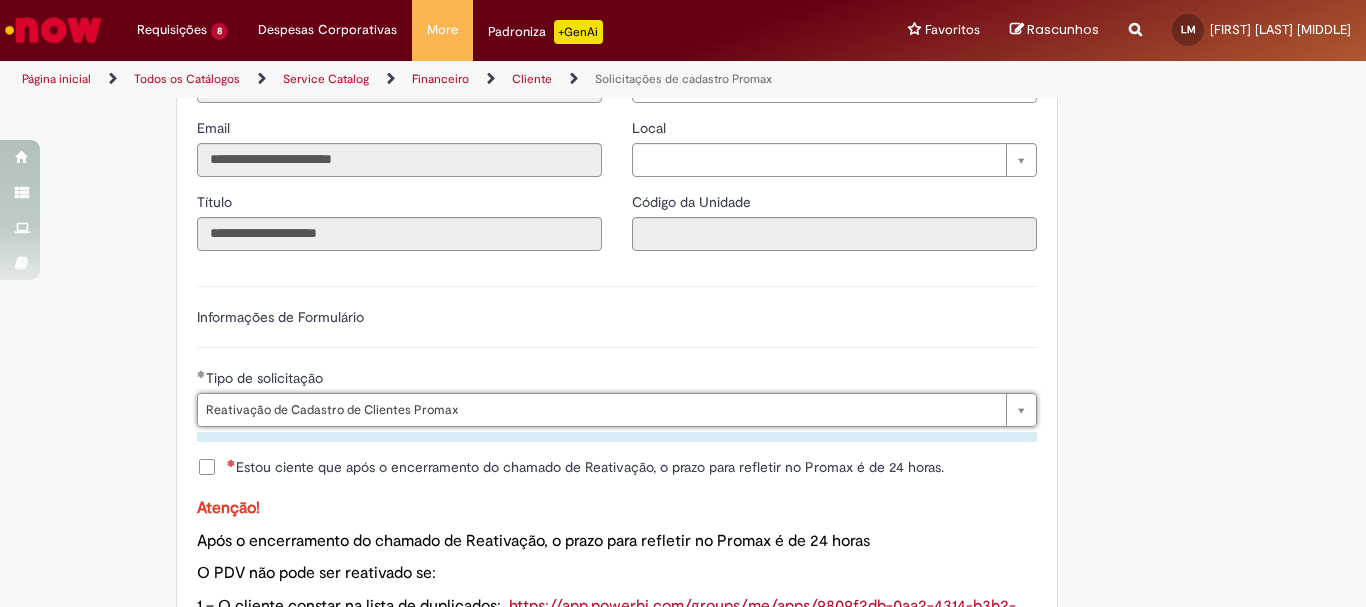 scroll, scrollTop: 800, scrollLeft: 0, axis: vertical 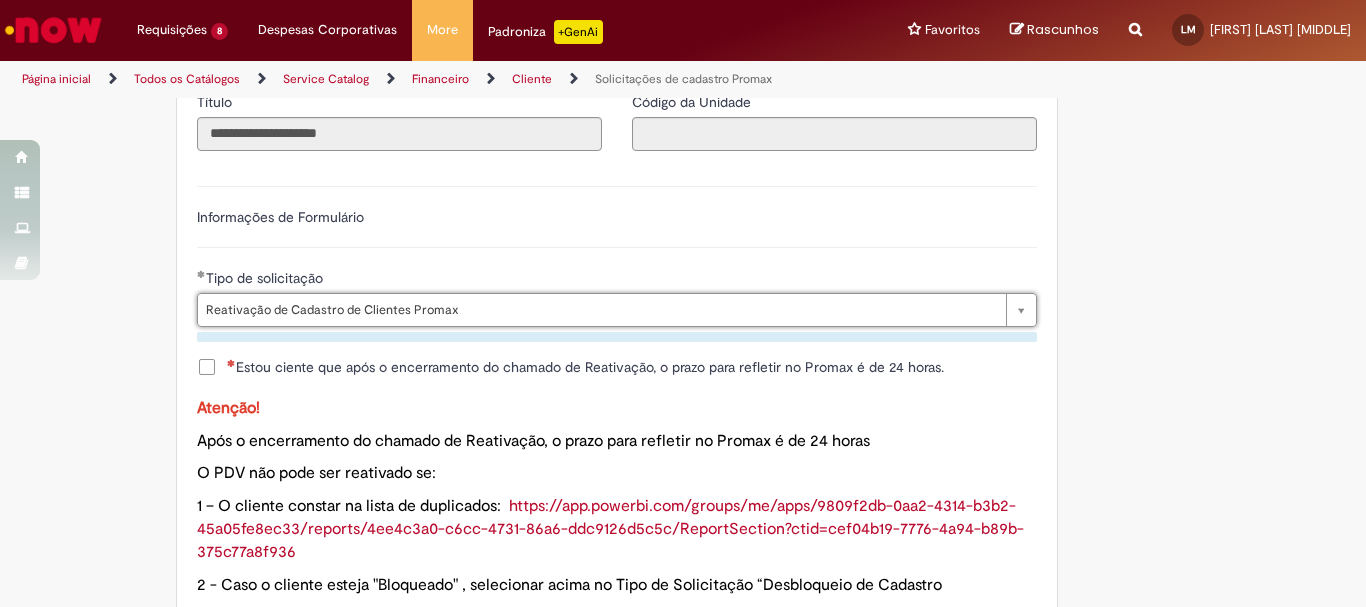 click on "Estou ciente que após o encerramento do chamado de Reativação, o prazo para refletir no Promax é de 24 horas." at bounding box center [570, 367] 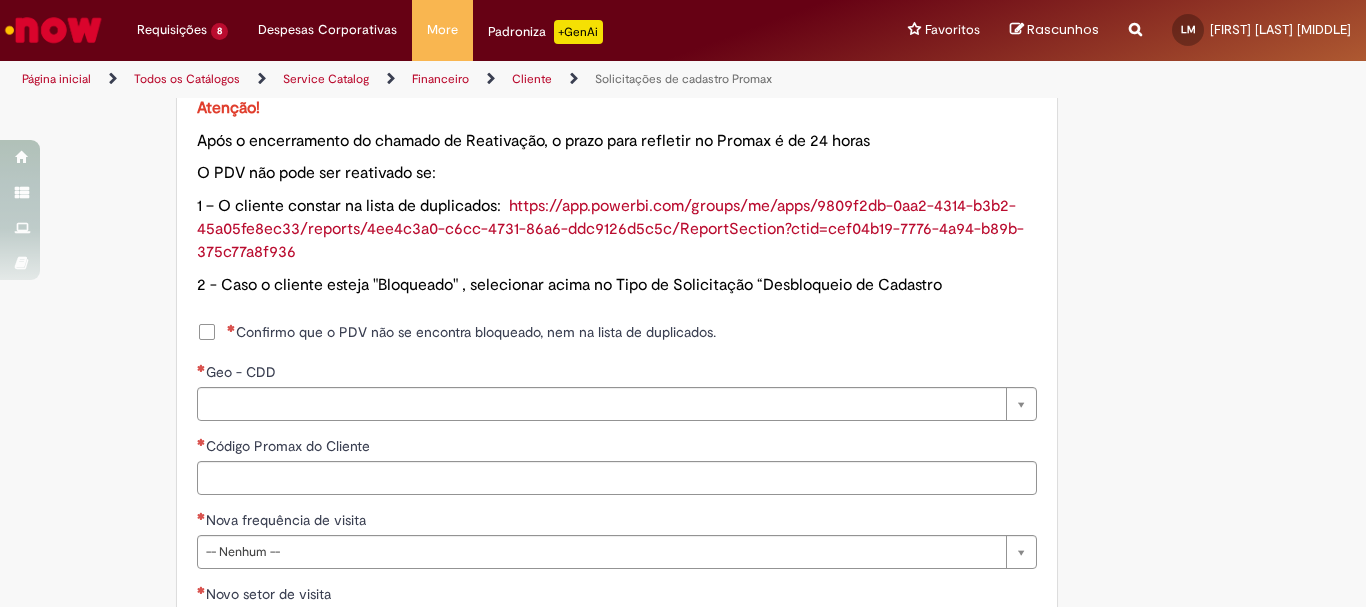 scroll, scrollTop: 1200, scrollLeft: 0, axis: vertical 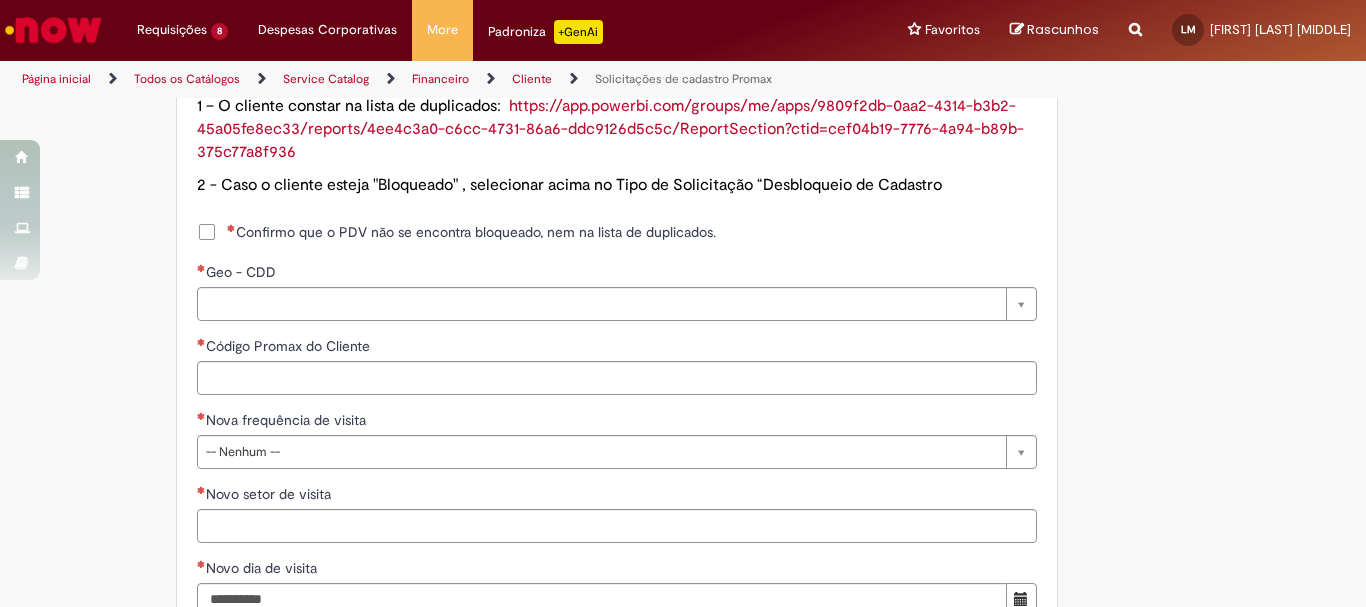 click on "Confirmo que o PDV não se encontra bloqueado, nem na lista de duplicados." at bounding box center [471, 232] 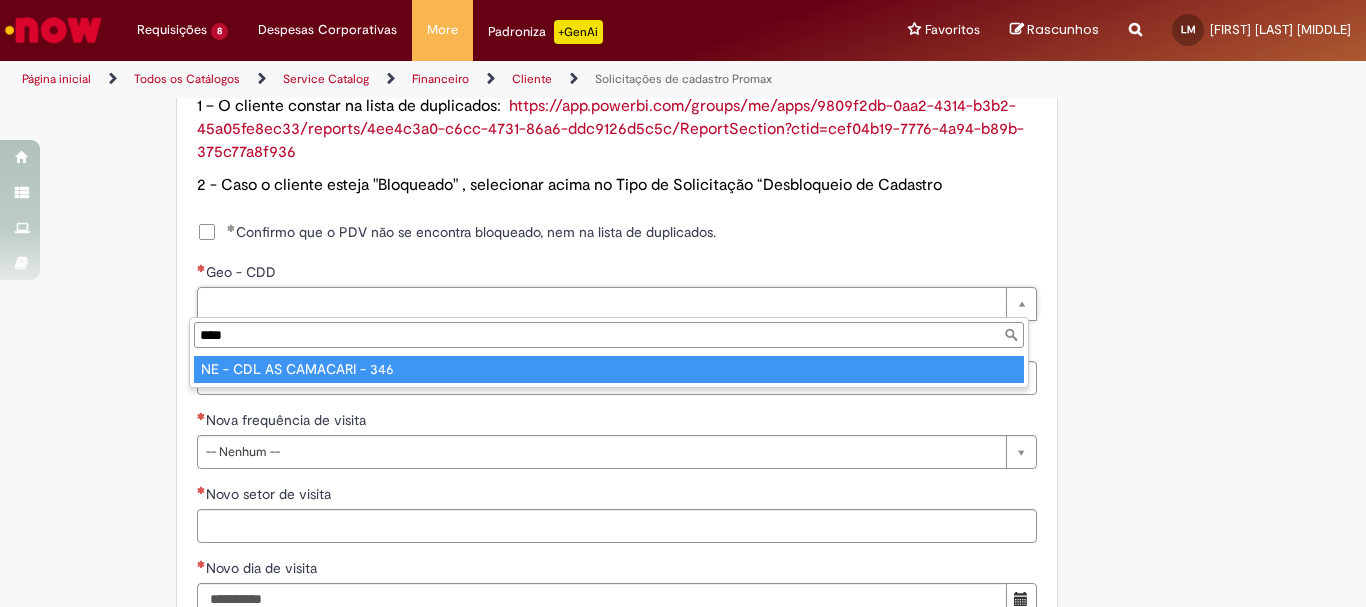 type on "****" 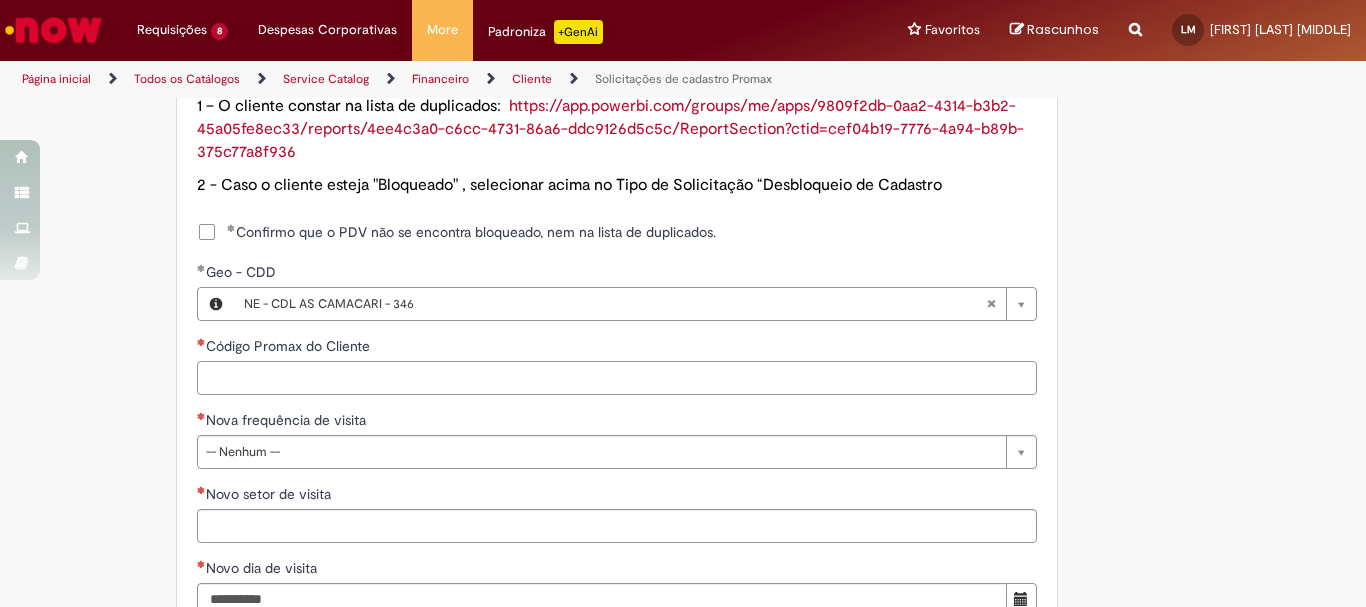 click on "Código Promax do Cliente" at bounding box center [617, 378] 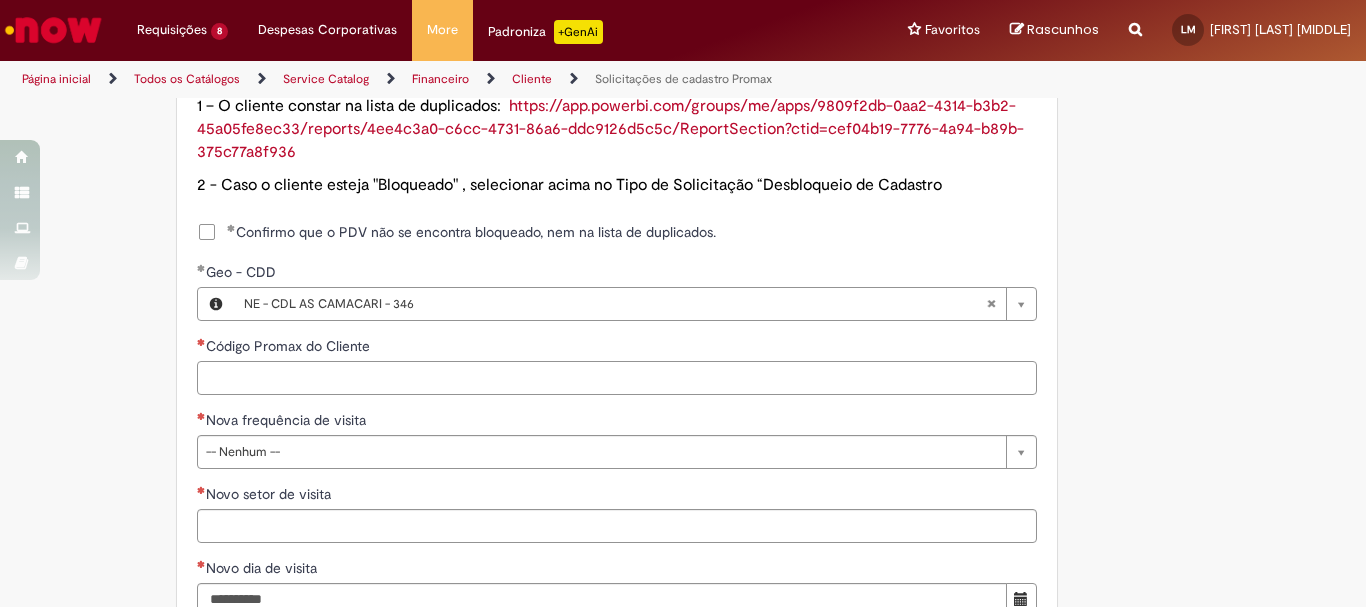 paste on "****" 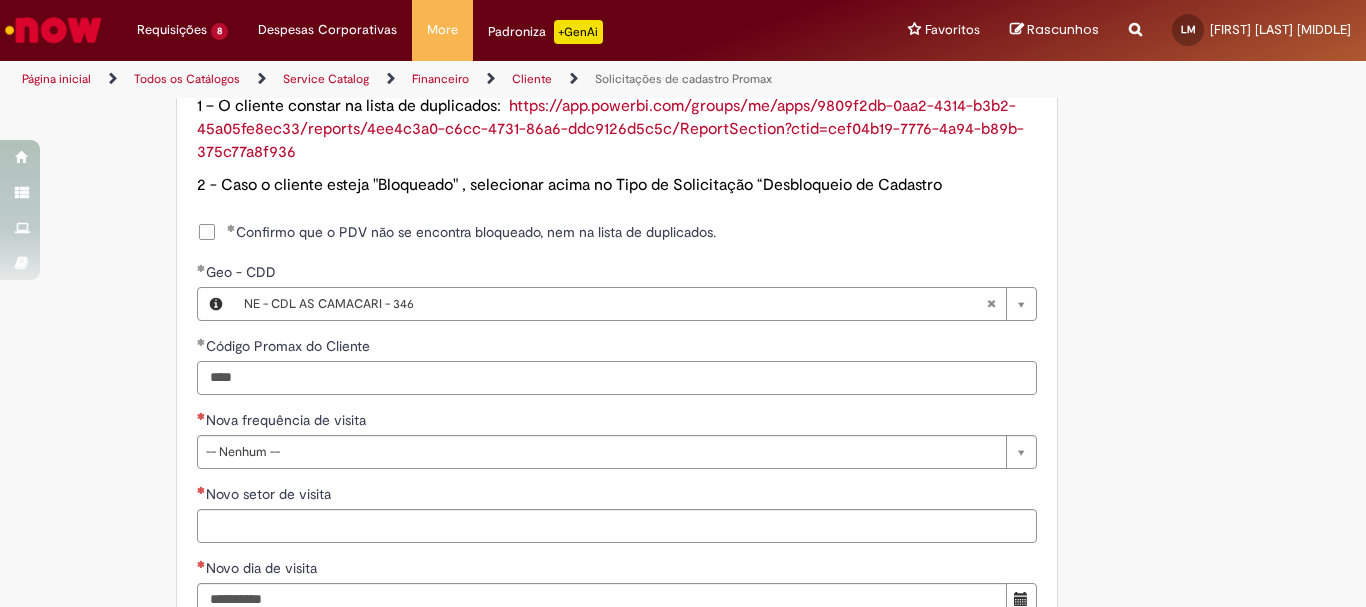 type on "****" 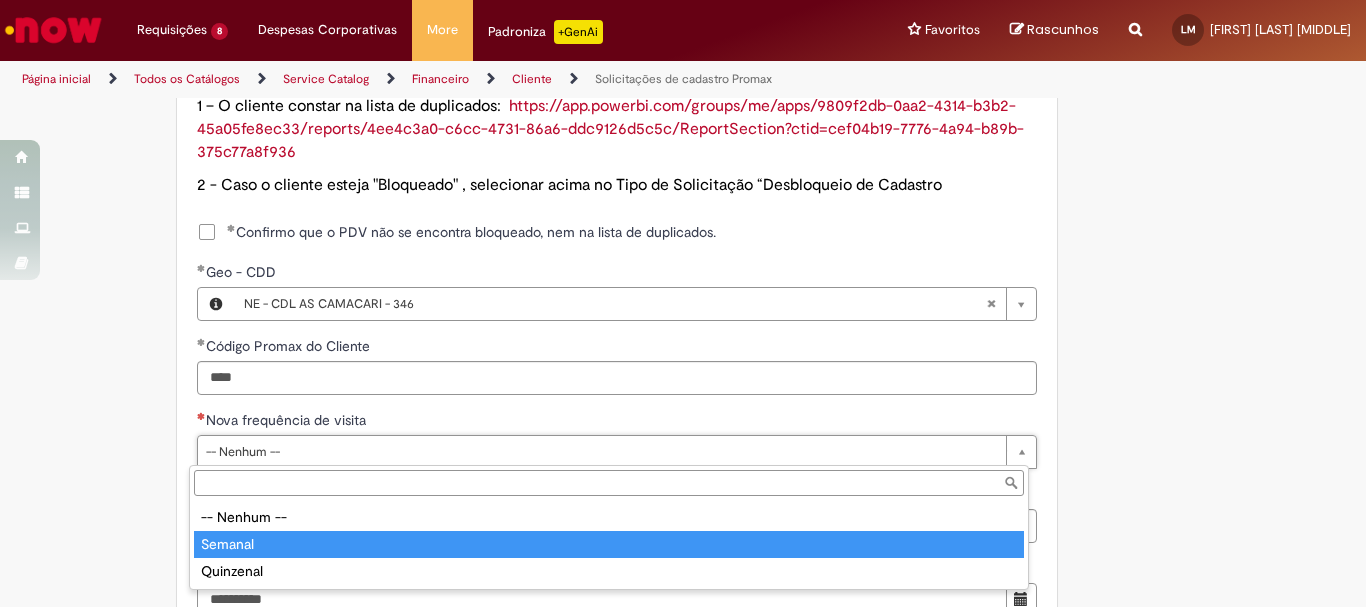 type on "*******" 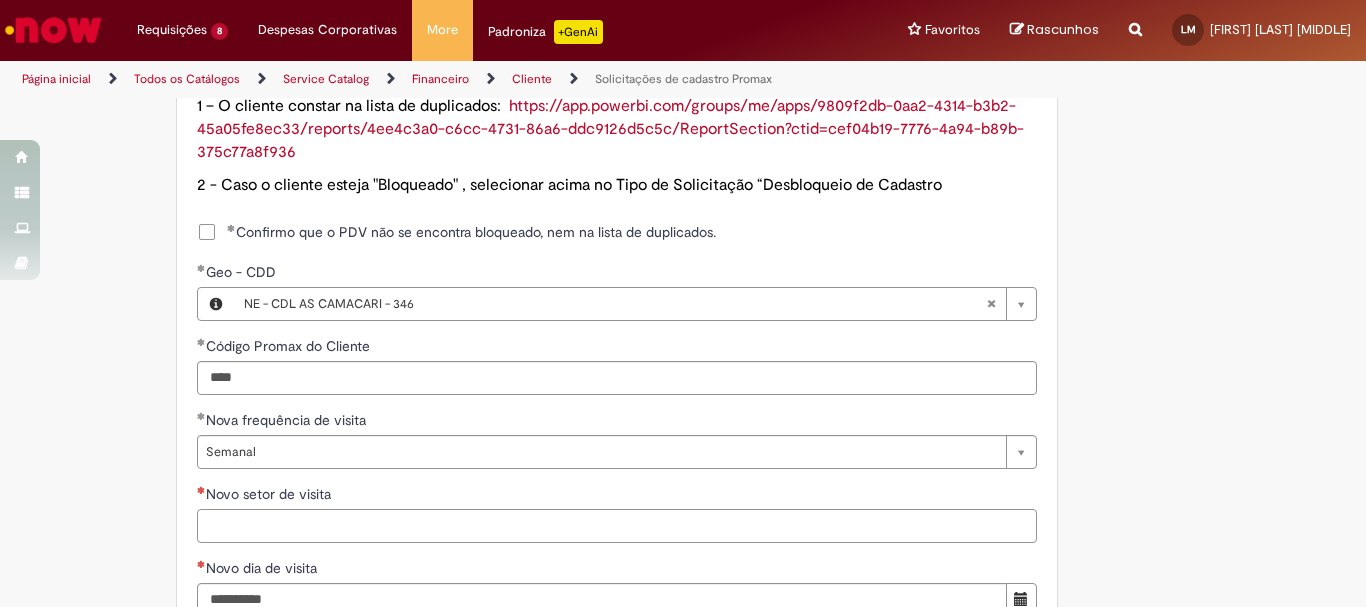 click on "Novo setor de visita" at bounding box center [617, 526] 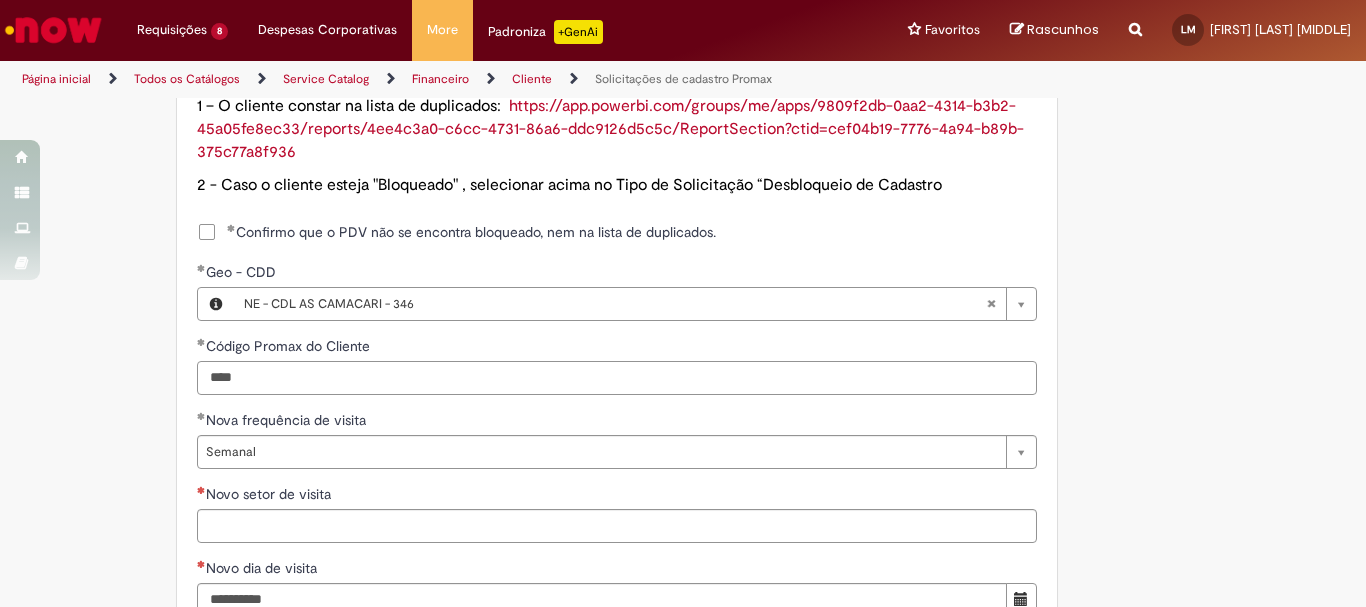 click on "****" at bounding box center [617, 378] 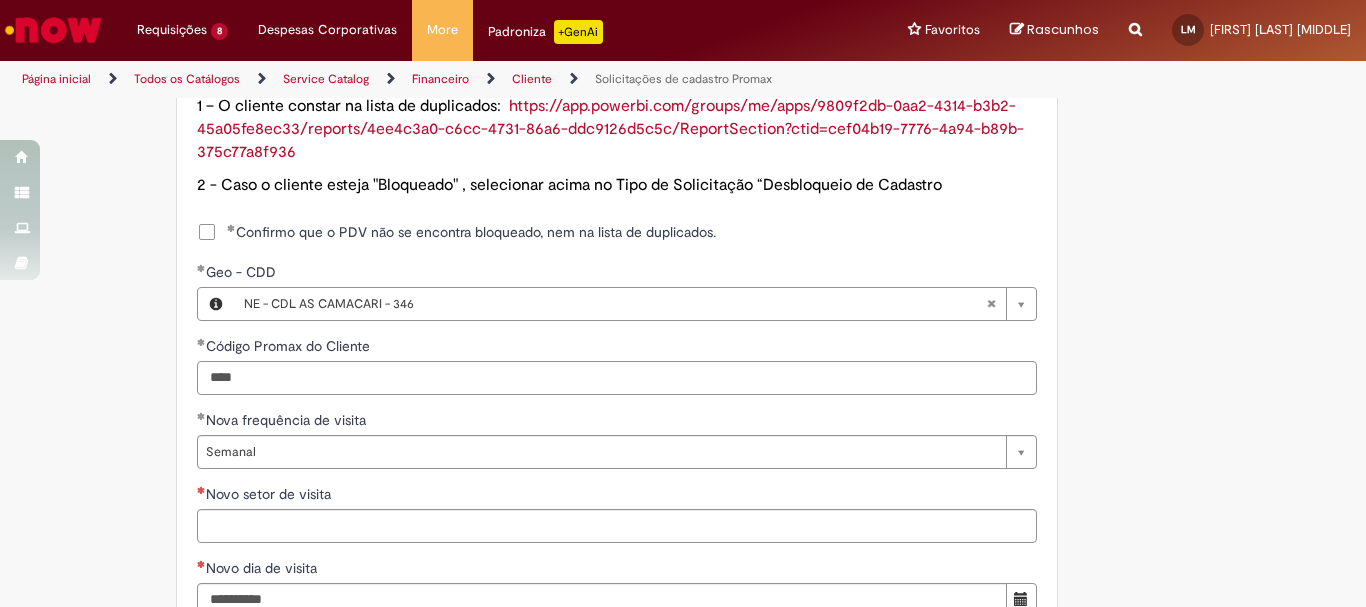 scroll, scrollTop: 1400, scrollLeft: 0, axis: vertical 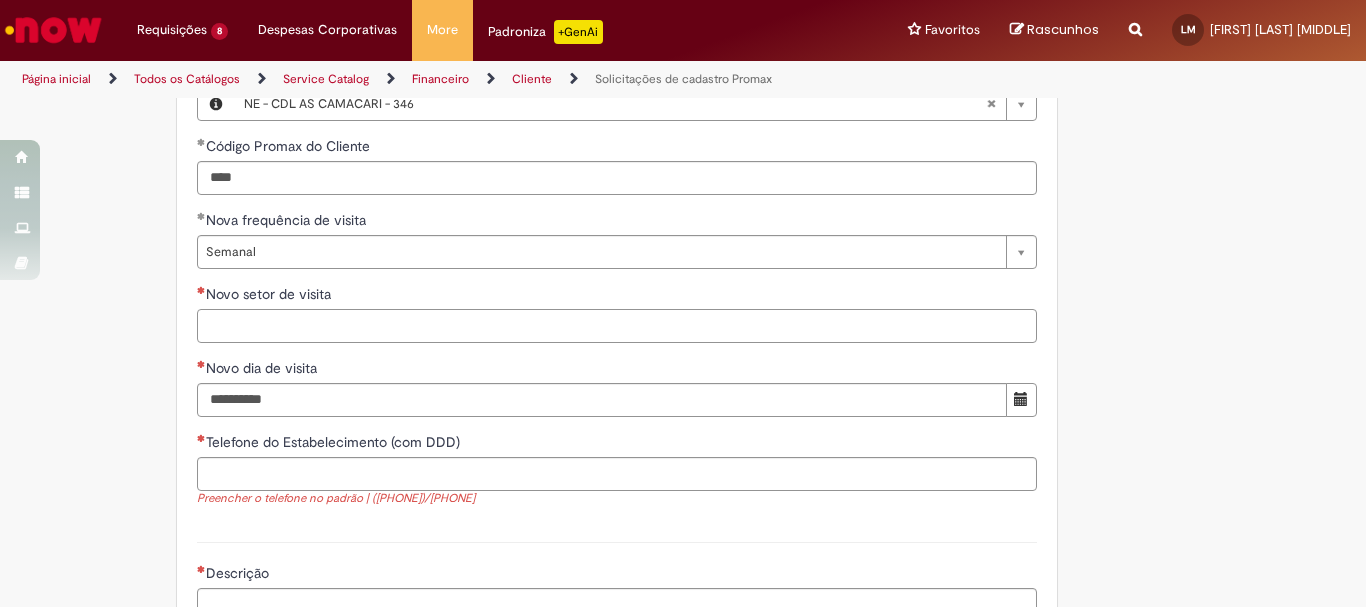 click on "Novo setor de visita" at bounding box center (617, 326) 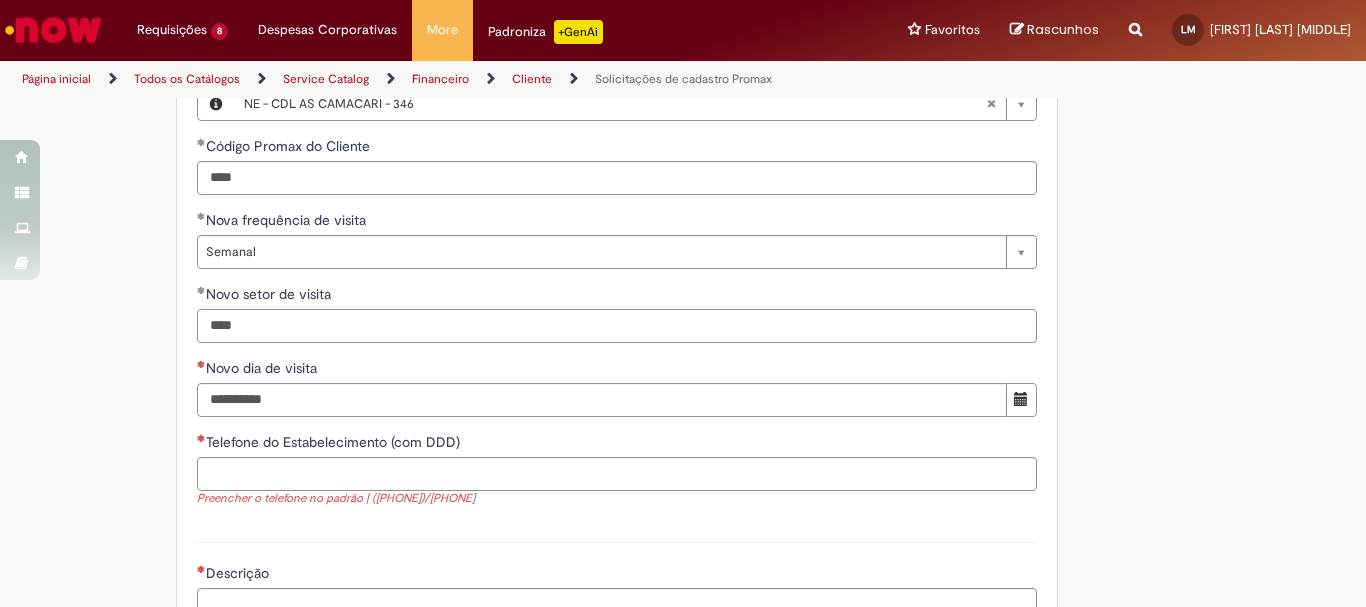 type on "****" 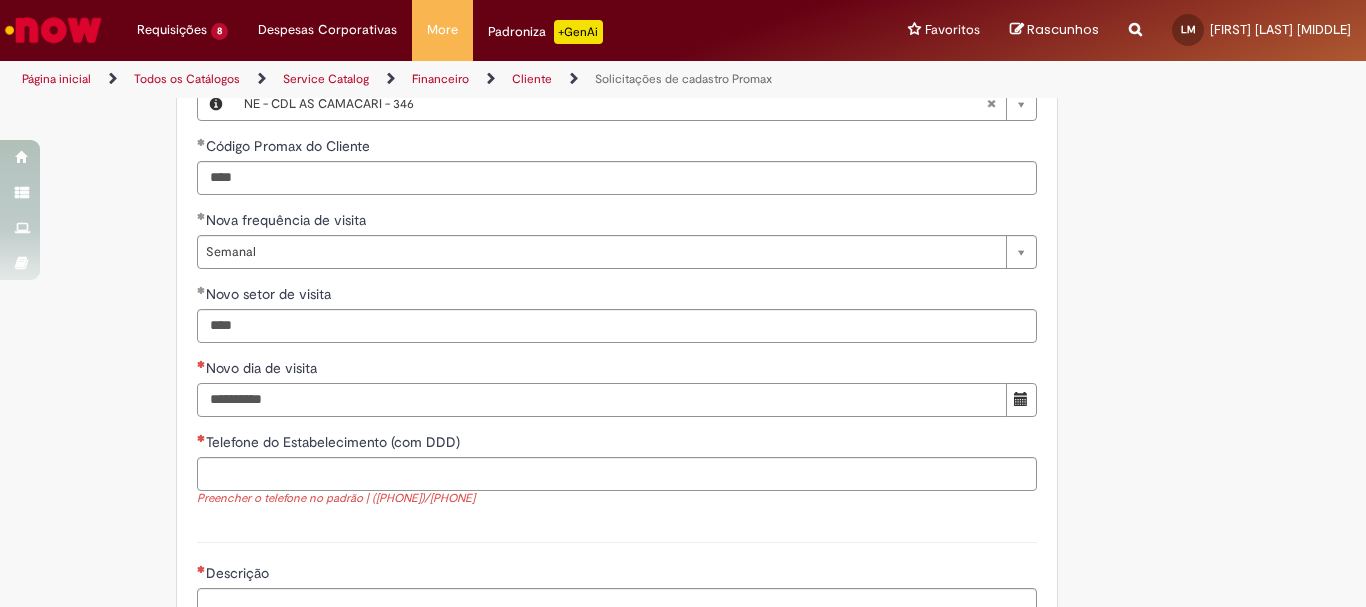 click on "Novo dia de visita" at bounding box center (602, 400) 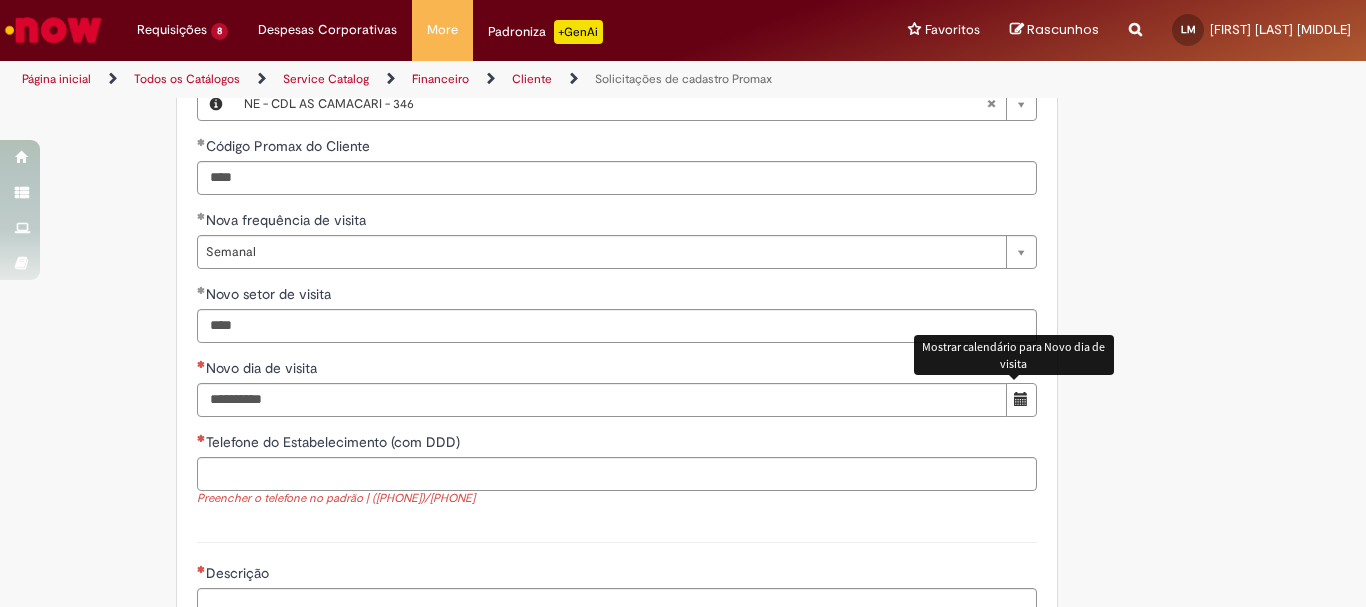 click at bounding box center (1021, 399) 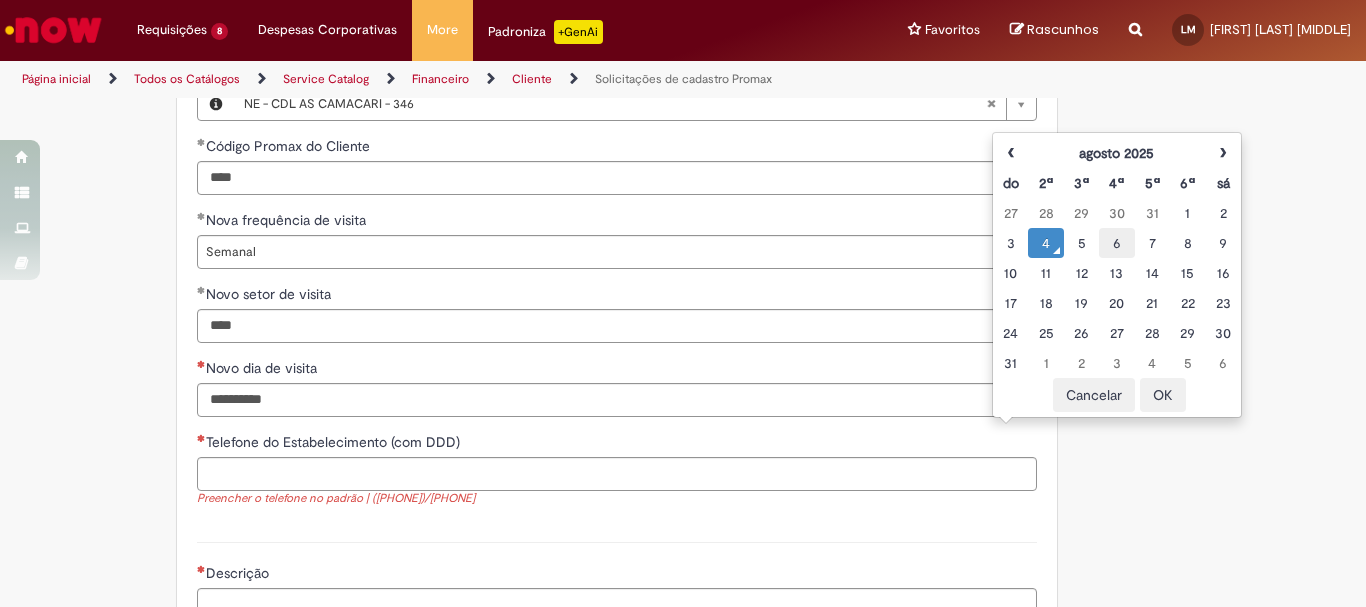 click on "6" at bounding box center (1116, 243) 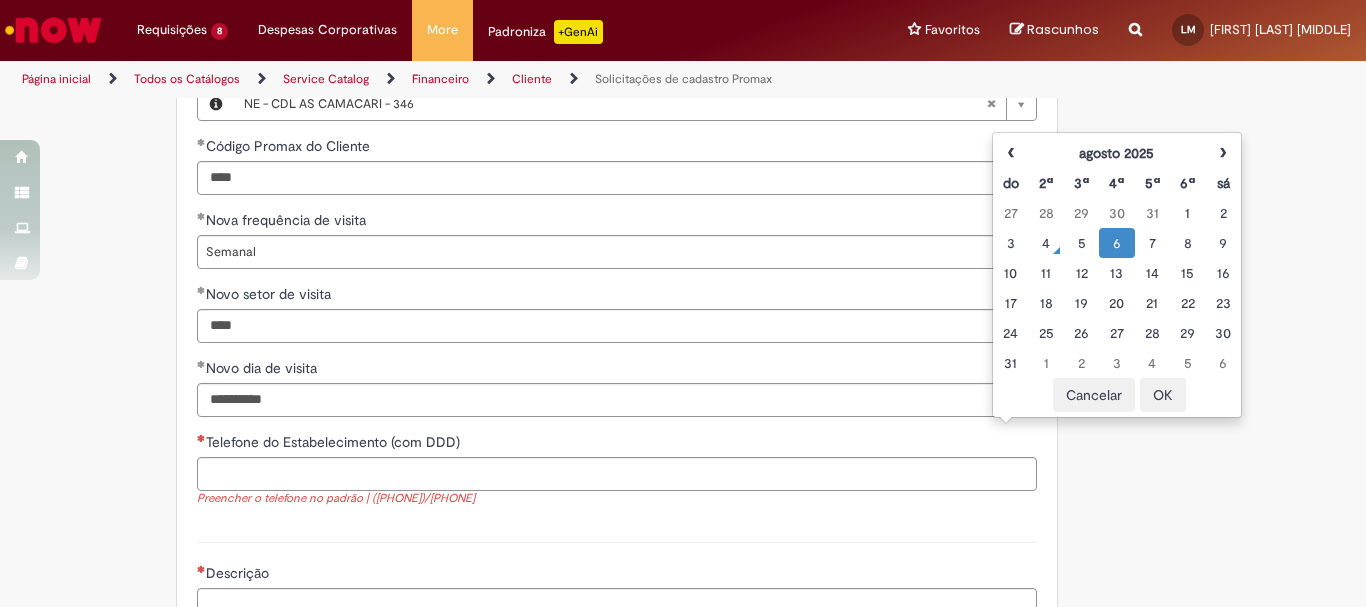 click on "OK" at bounding box center (1163, 395) 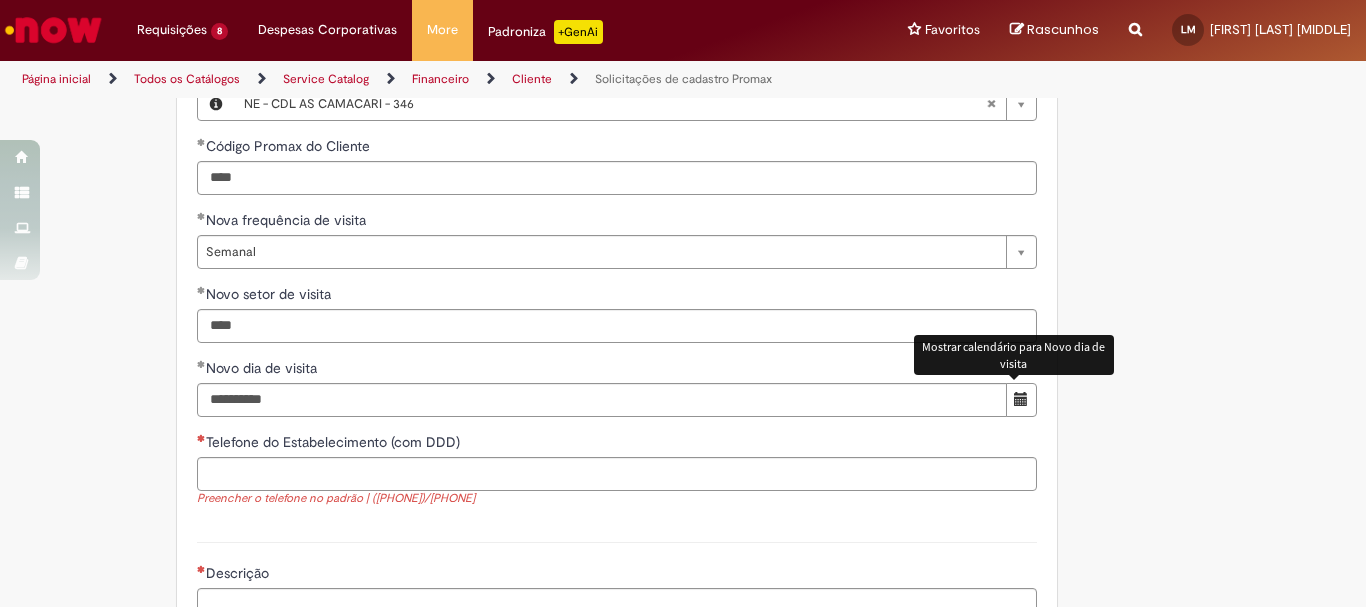 click on "Preencher o telefone no padrão | ([PHONE])/[PHONE]" at bounding box center (617, 499) 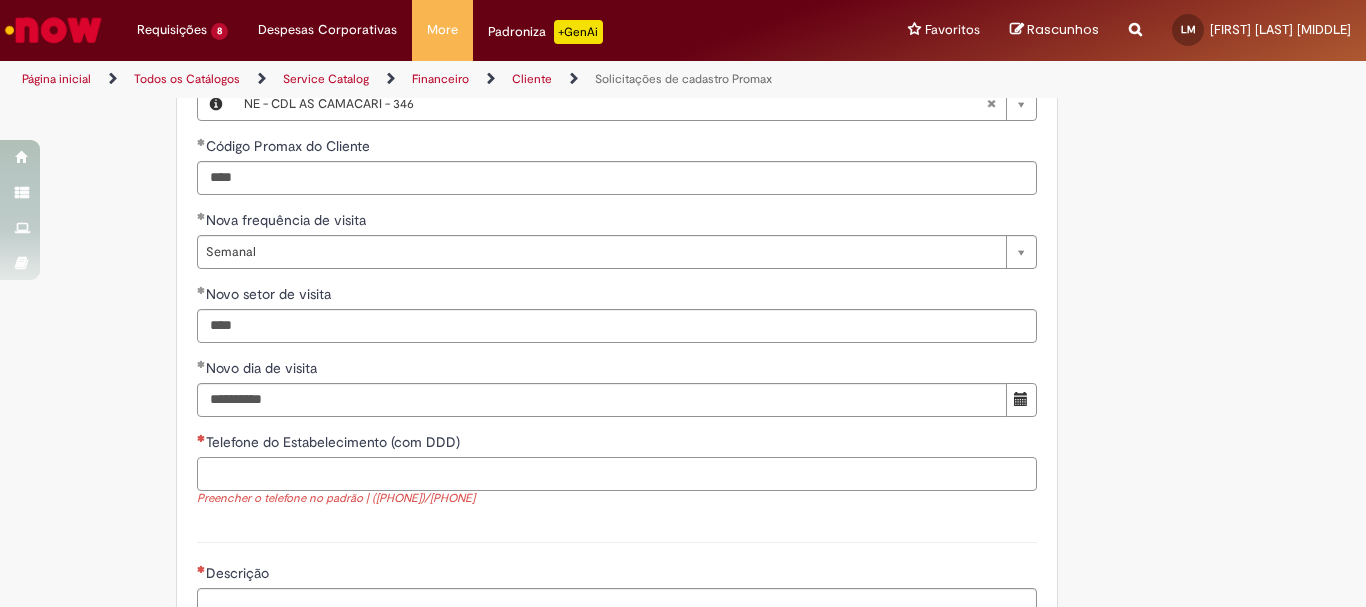 click on "Telefone do Estabelecimento (com DDD)" at bounding box center (617, 474) 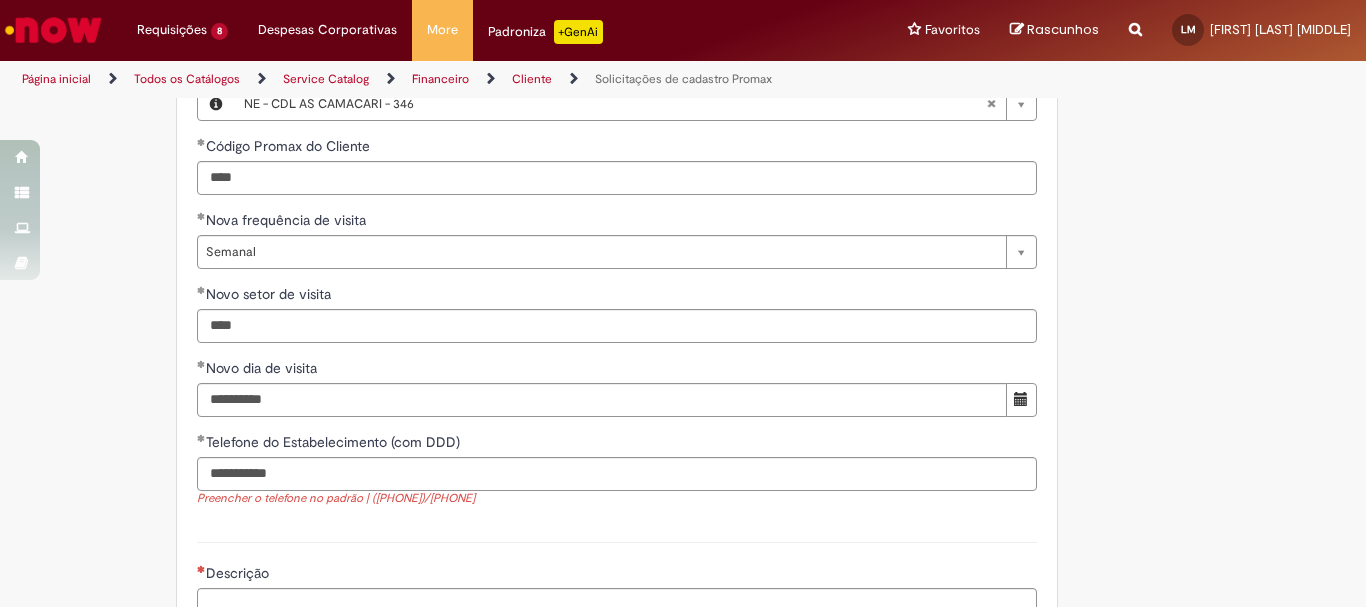 type on "**********" 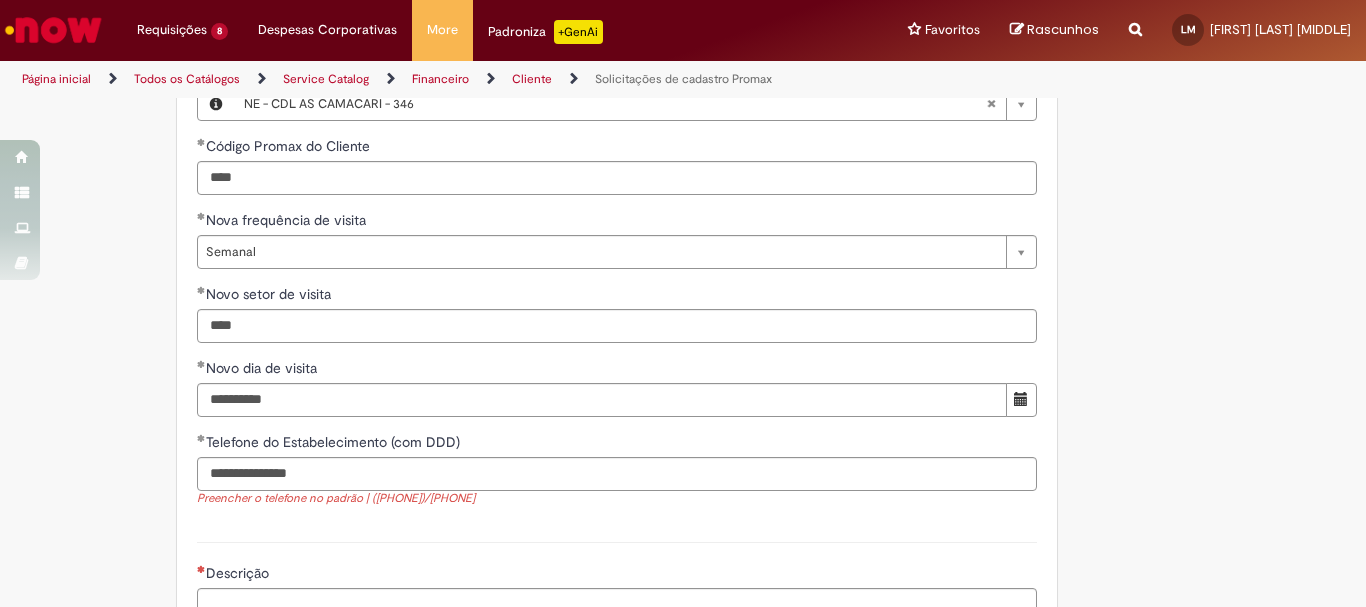 click on "Tipo de transferência
Solicitações de cadastro Promax
Oferta exclusiva para bloqueio, desbloqueio, reativação e transferência de PDVs entre Operações, cadastro manuais de CDDS, fábricas e eventos.
📌 Em anexo, você encontra o nosso  Book de Documentos  com as orientações necessárias. Acesse também nosso SharePoint: 🔗  https://anheuserbuschinbev.sharepoint.com/sites/ComunicacaoOTC E-mail de contato:   [EMAIL]
⚠️  Importante: As solicitações de  atualização de dados ou documentos  devem ser realizadas  exclusivamente pela plataforma Bees Care (Zendesk),  atraves do Link 🔗  https://ab-inbevbr.zendesk.com
📥 Abaixo, você confere o passo a passo de como abrir uma solicitação na plataforma.
SAP Interim Country Code ** Favorecido" at bounding box center [585, -147] 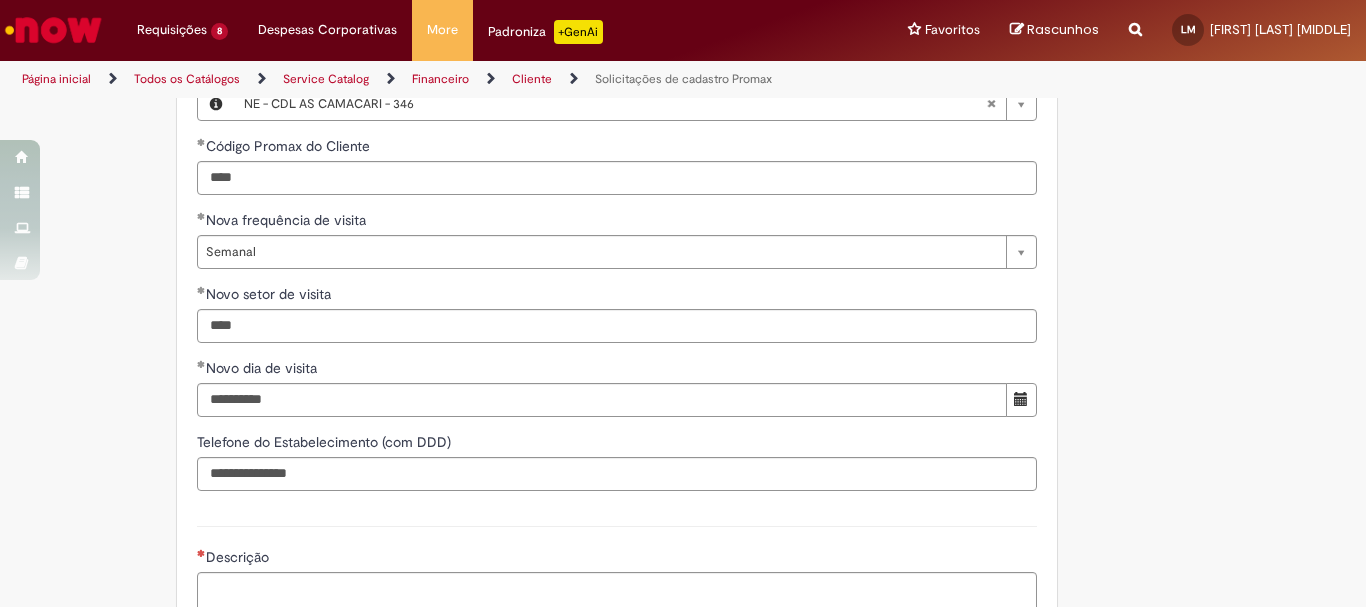scroll, scrollTop: 1700, scrollLeft: 0, axis: vertical 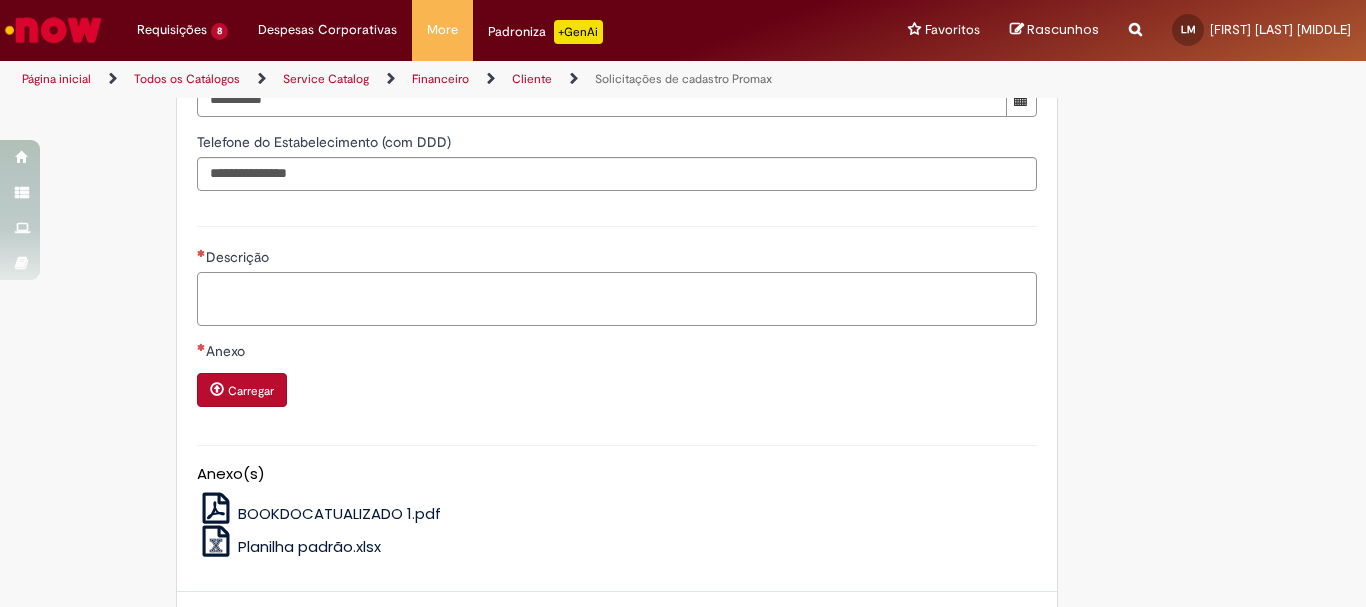 click on "Descrição" at bounding box center (617, 299) 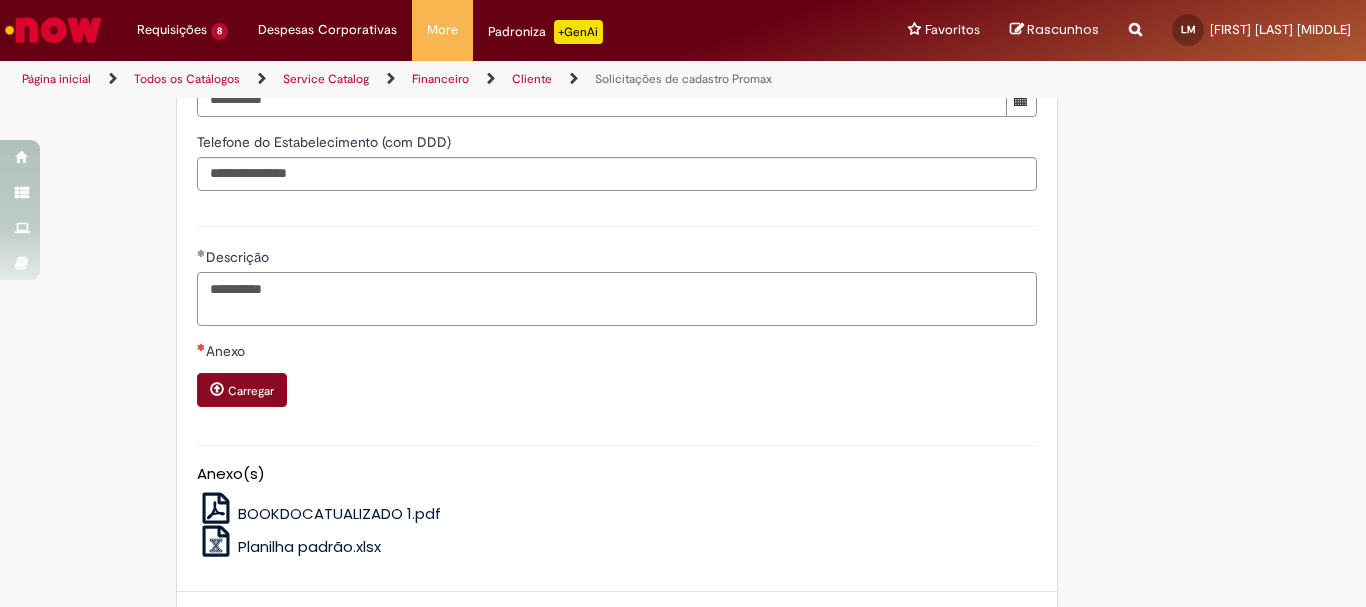 type on "**********" 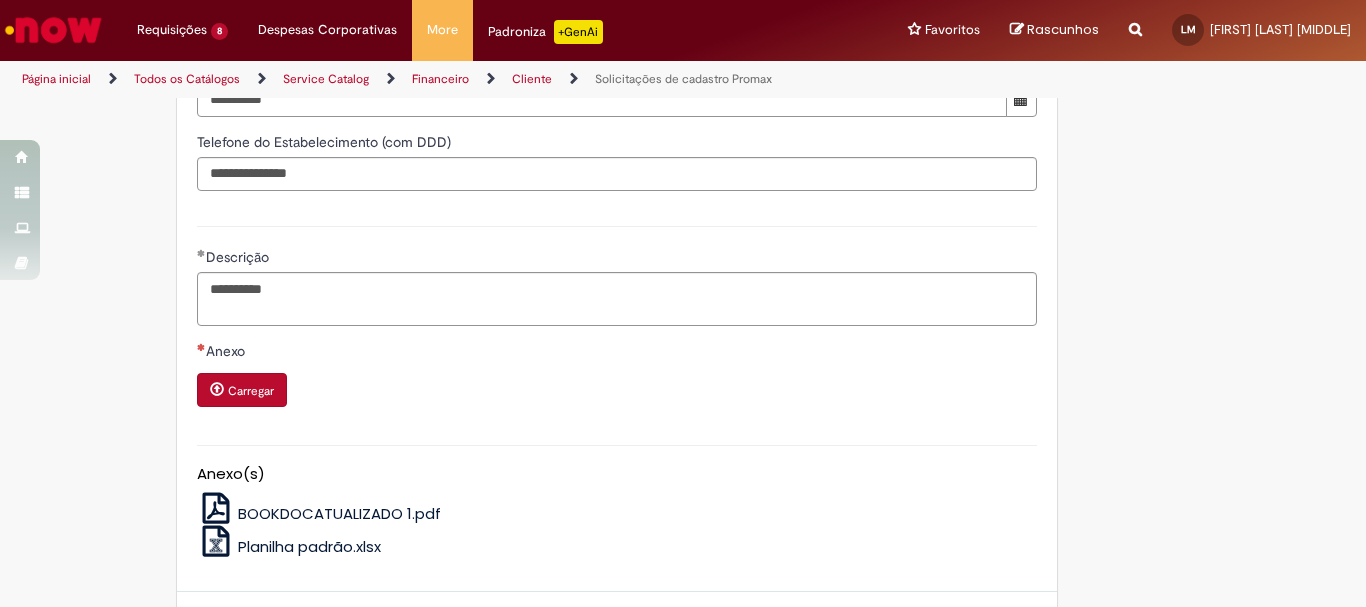 click on "Carregar" at bounding box center (251, 391) 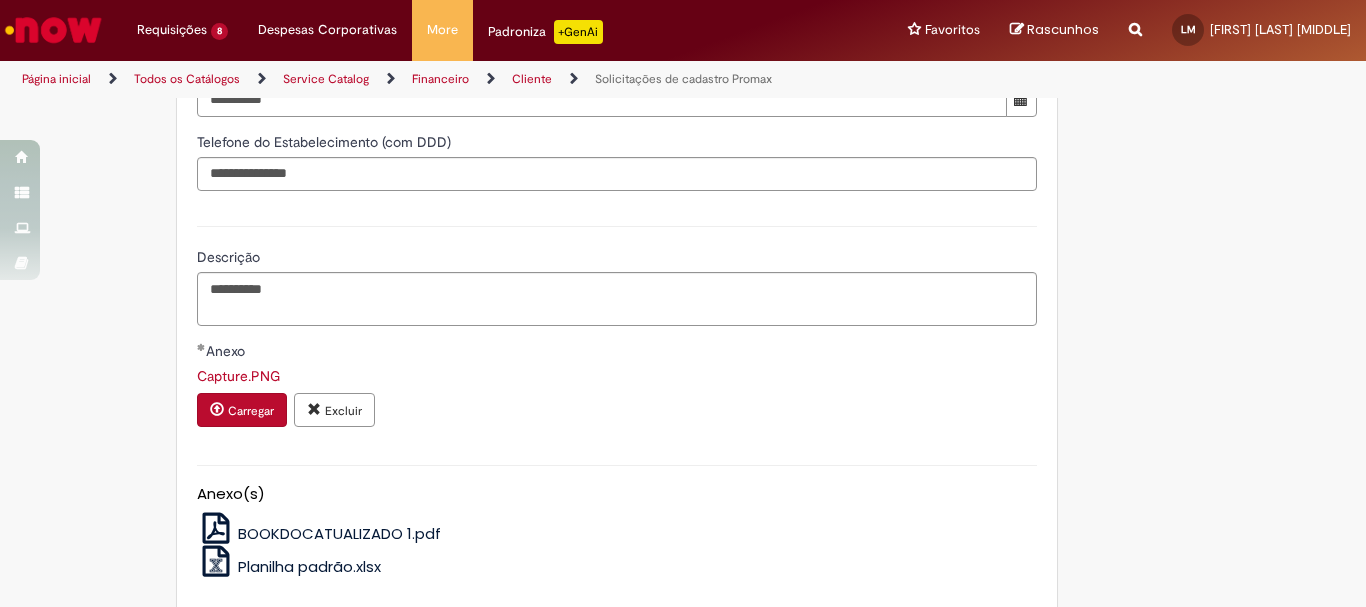 scroll, scrollTop: 1804, scrollLeft: 0, axis: vertical 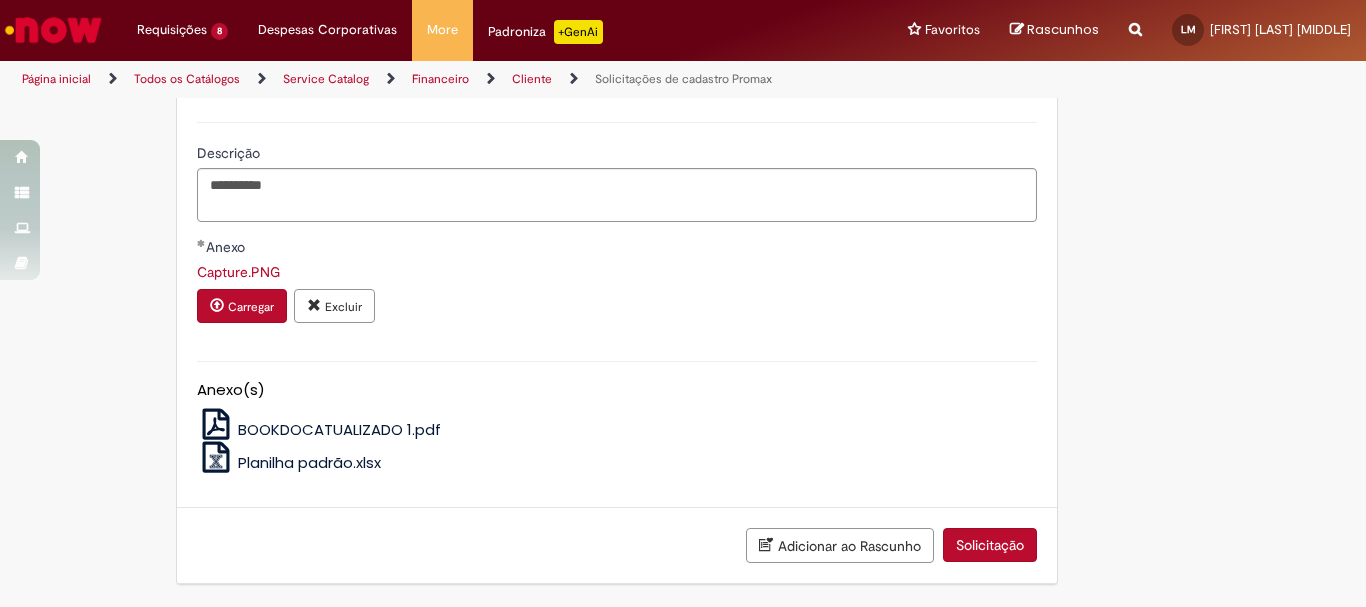 click on "Solicitação" at bounding box center [990, 545] 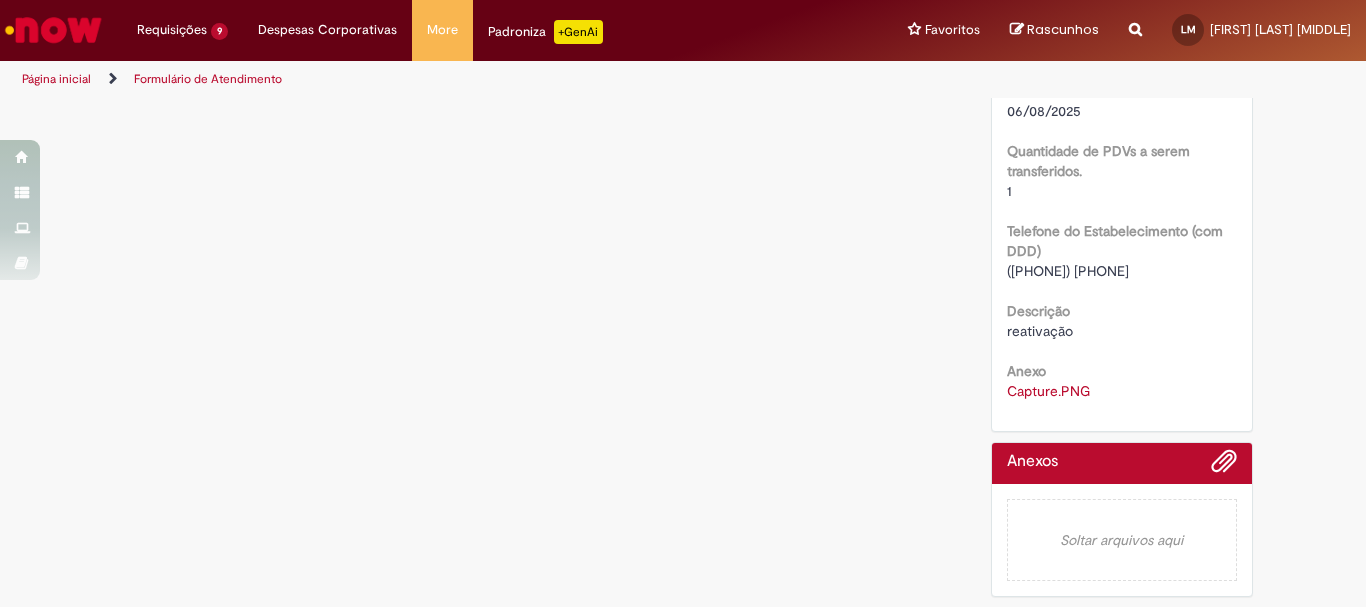 scroll, scrollTop: 0, scrollLeft: 0, axis: both 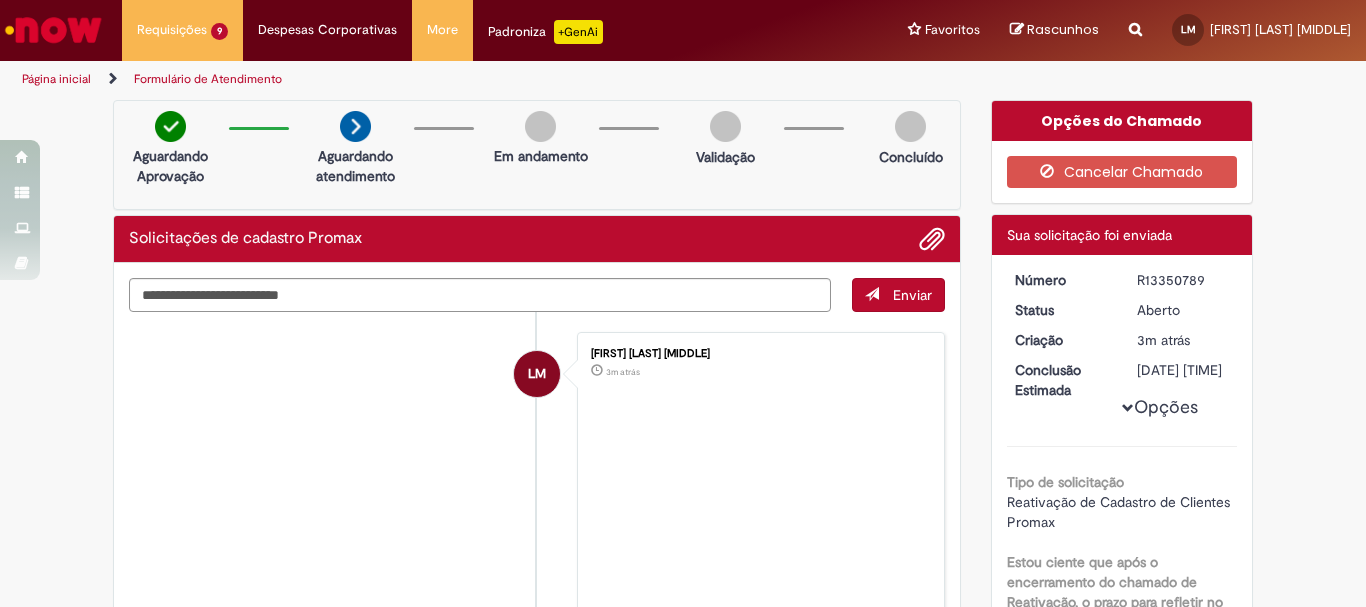 click on "R13350789" at bounding box center [1183, 280] 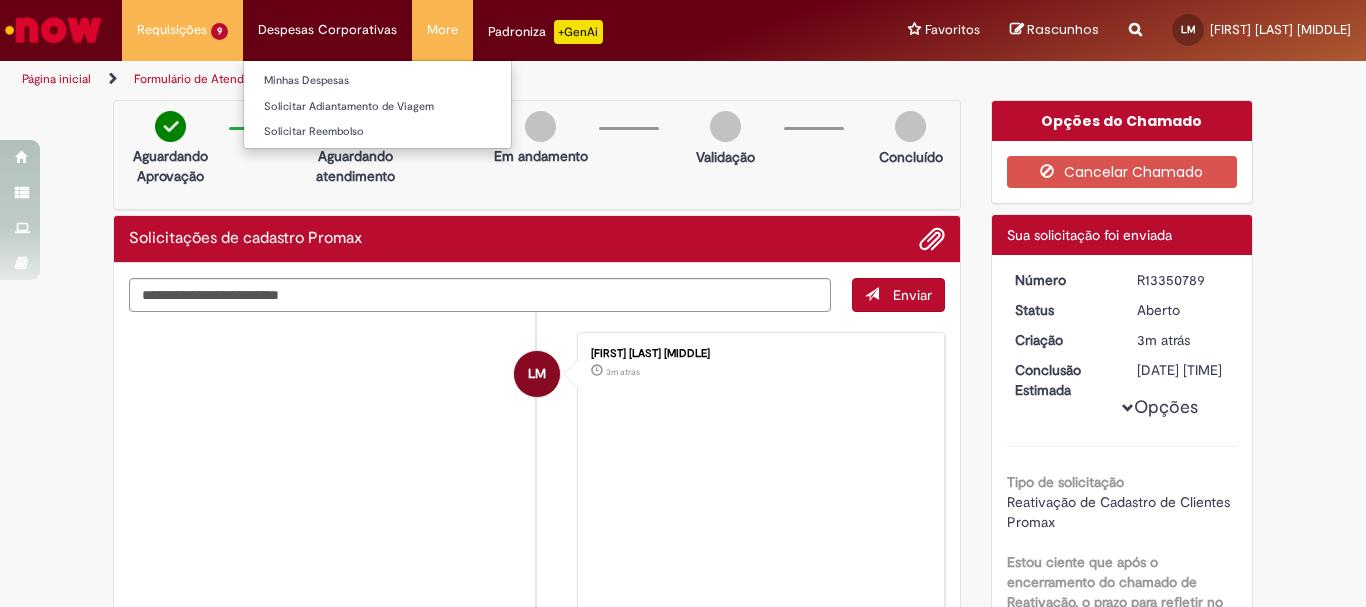 copy on "R13350789" 